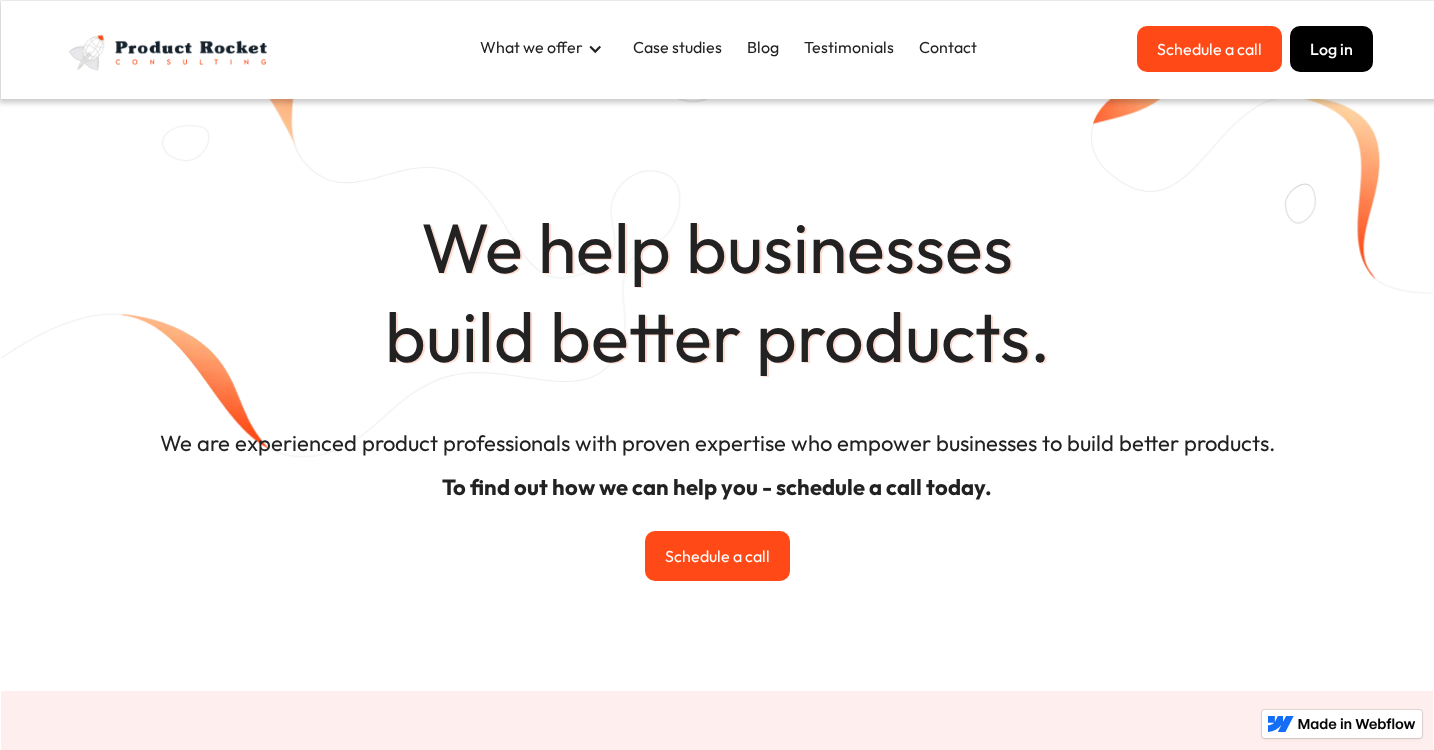 scroll, scrollTop: 0, scrollLeft: 0, axis: both 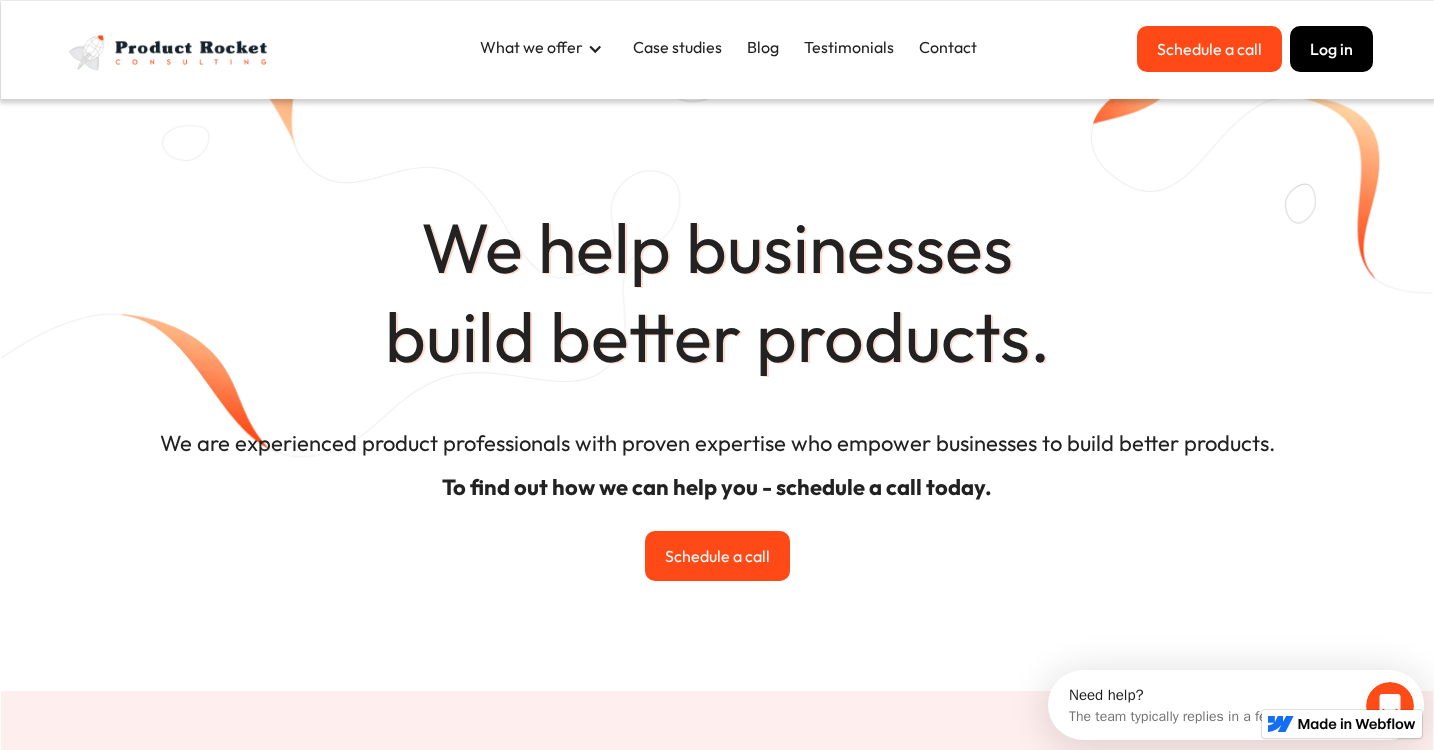 click on "What we offer" at bounding box center (531, 47) 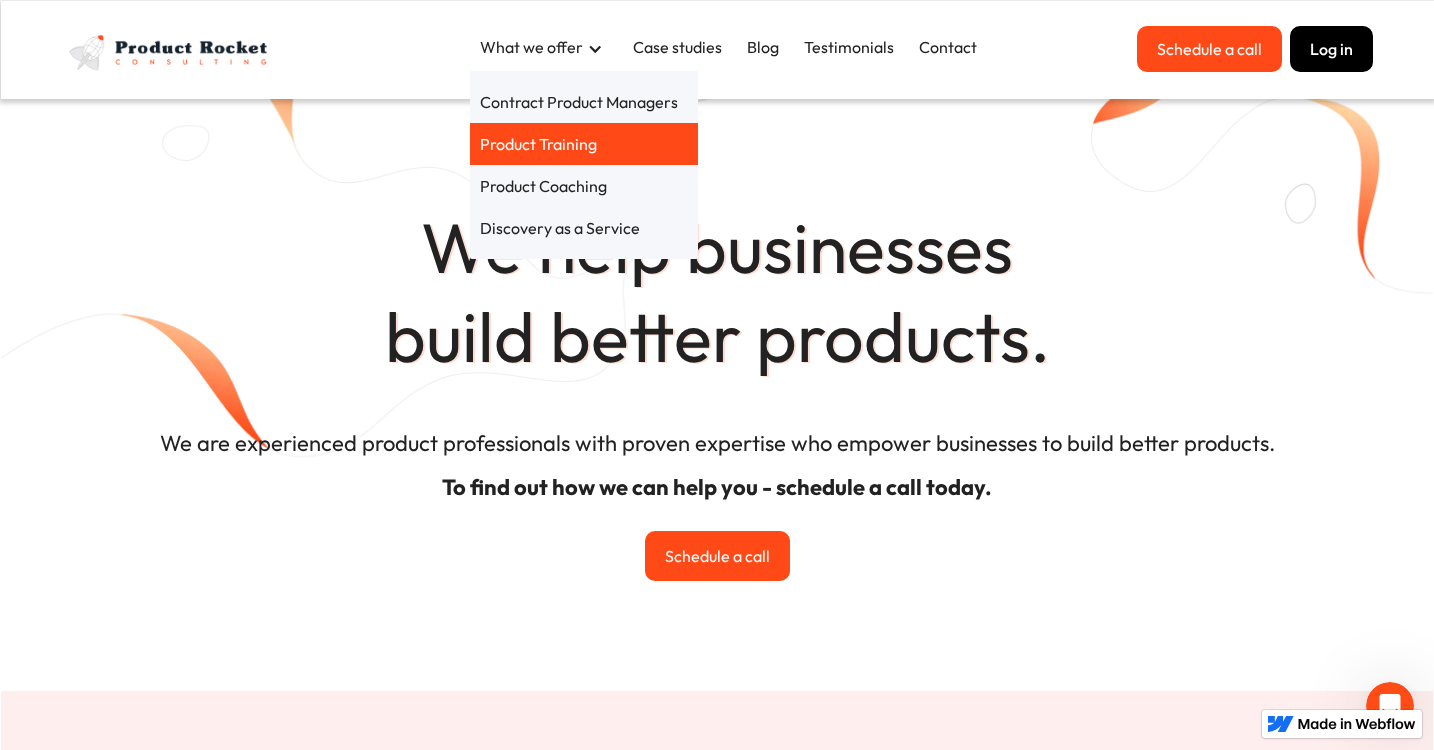 click on "Product Training" at bounding box center [584, 144] 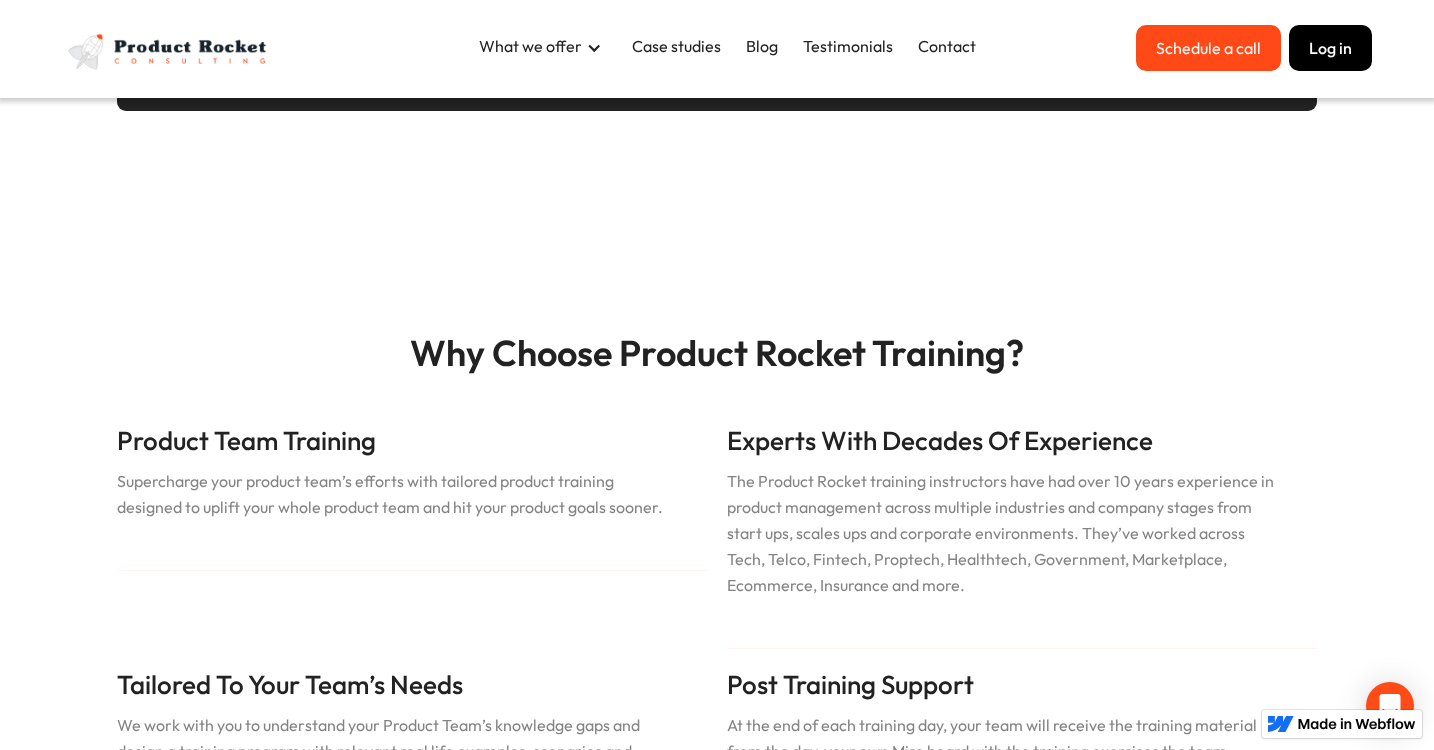 scroll, scrollTop: 506, scrollLeft: 0, axis: vertical 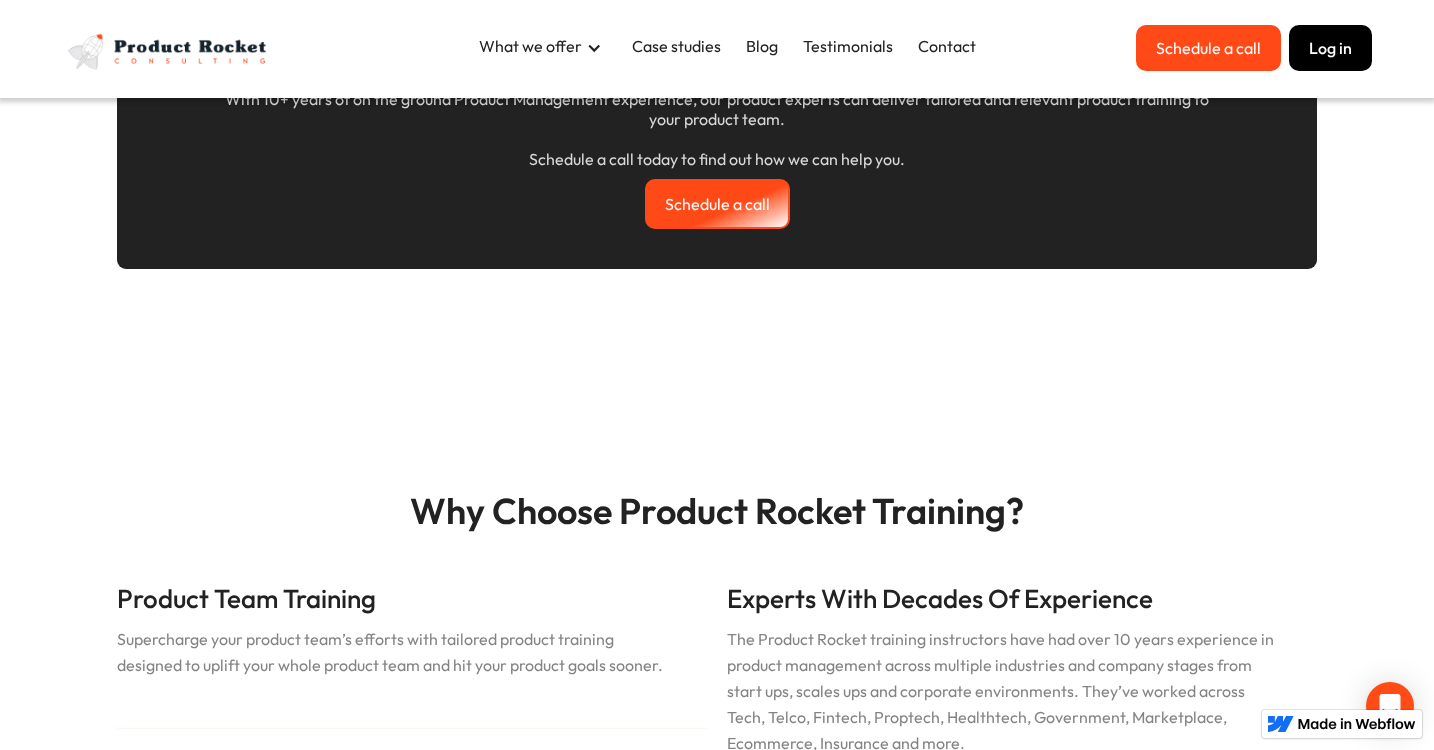 click on "Schedule a call" at bounding box center [717, 204] 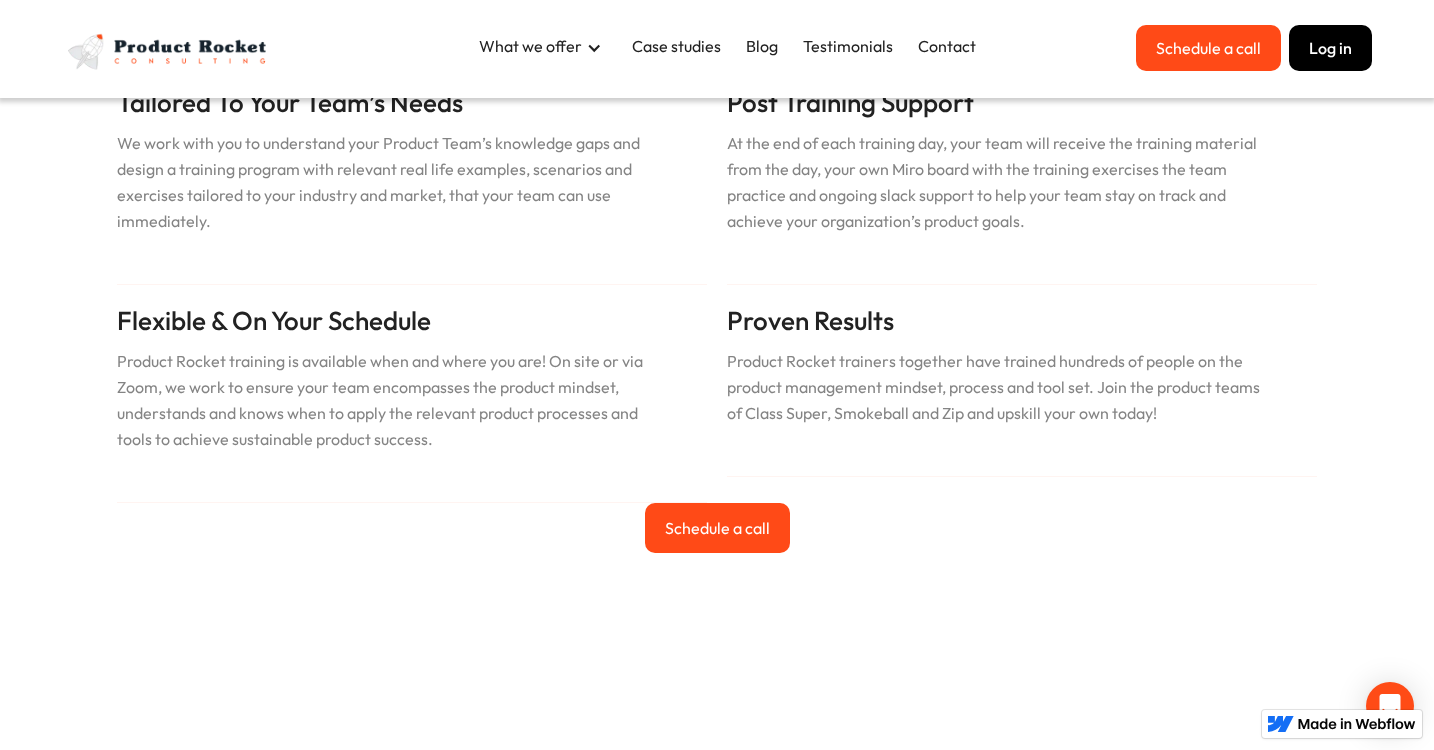 scroll, scrollTop: 1263, scrollLeft: 0, axis: vertical 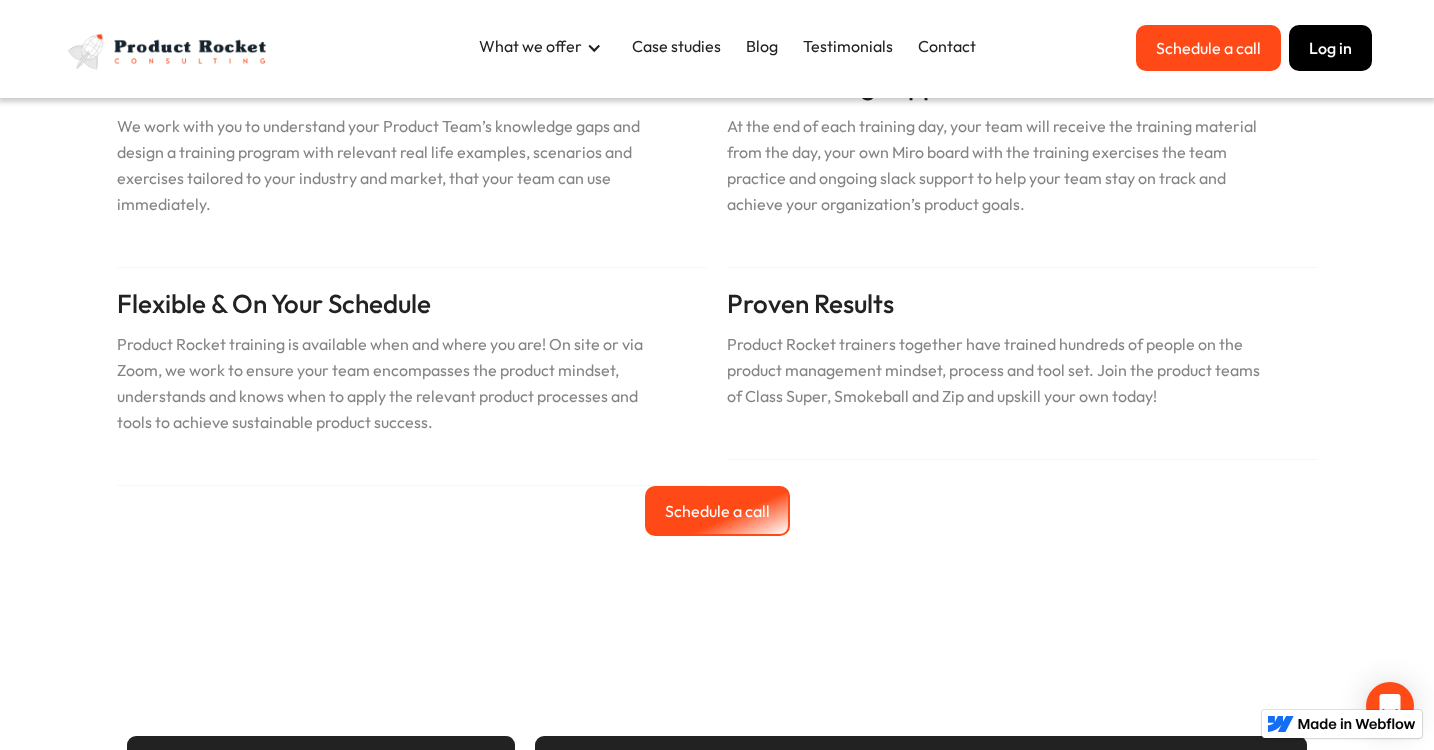 click on "Schedule a call" at bounding box center [717, 511] 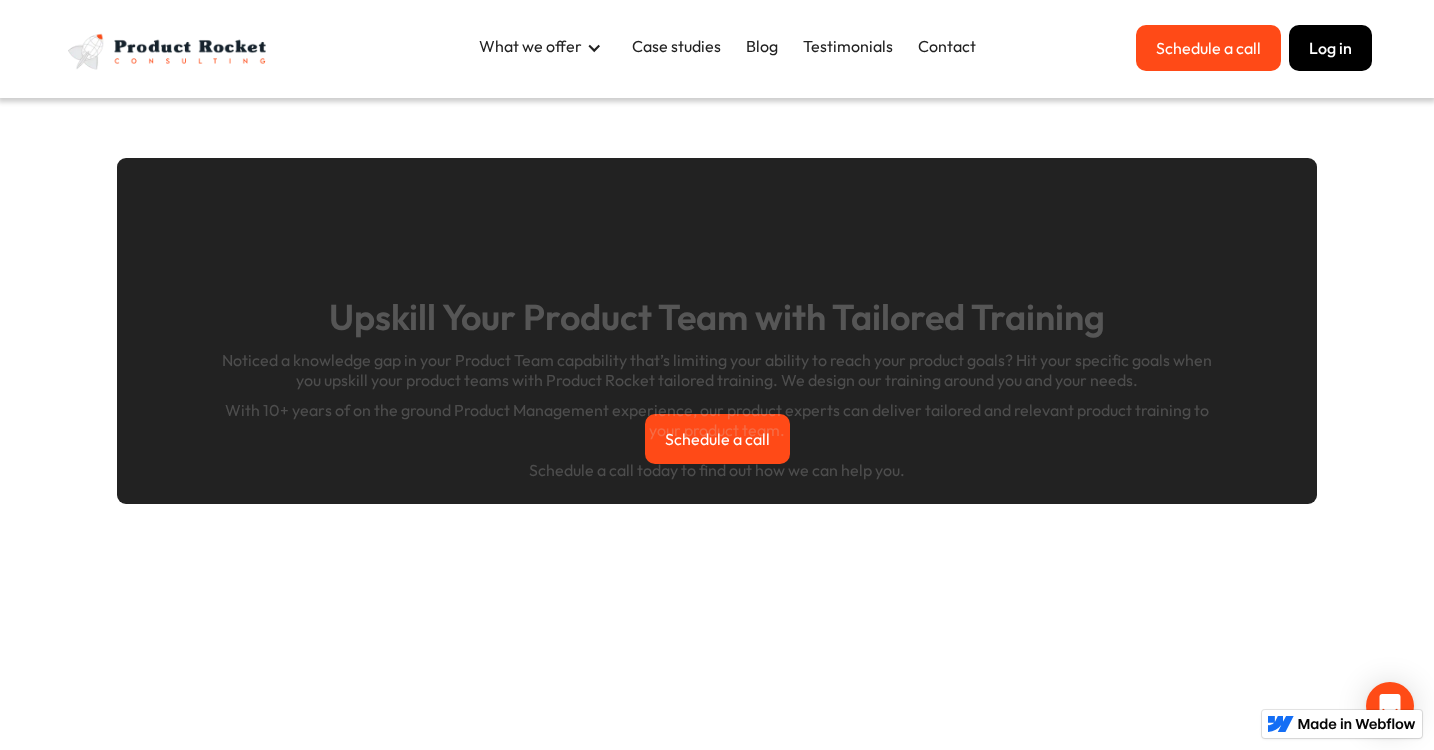 scroll, scrollTop: 0, scrollLeft: 0, axis: both 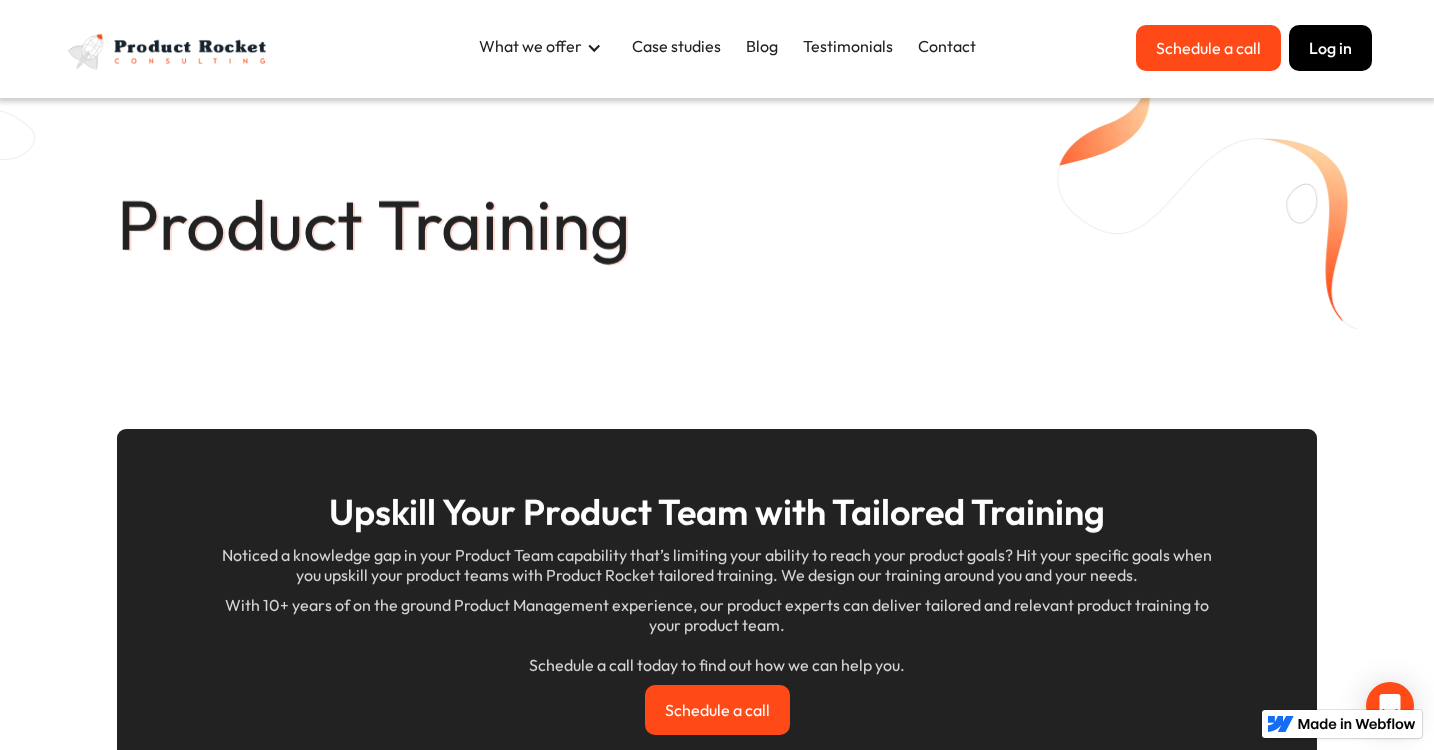 click on "Schedule a call" at bounding box center (1208, 48) 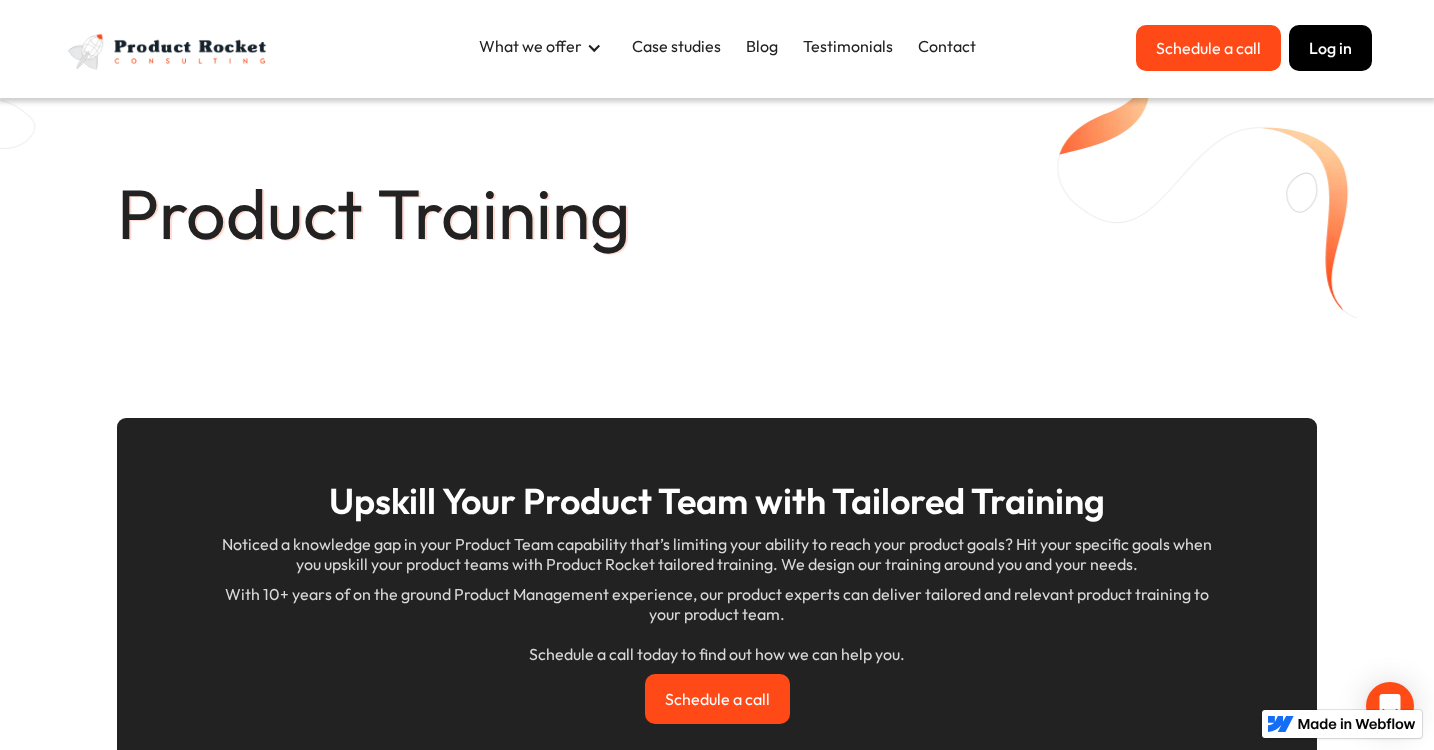scroll, scrollTop: 14, scrollLeft: 0, axis: vertical 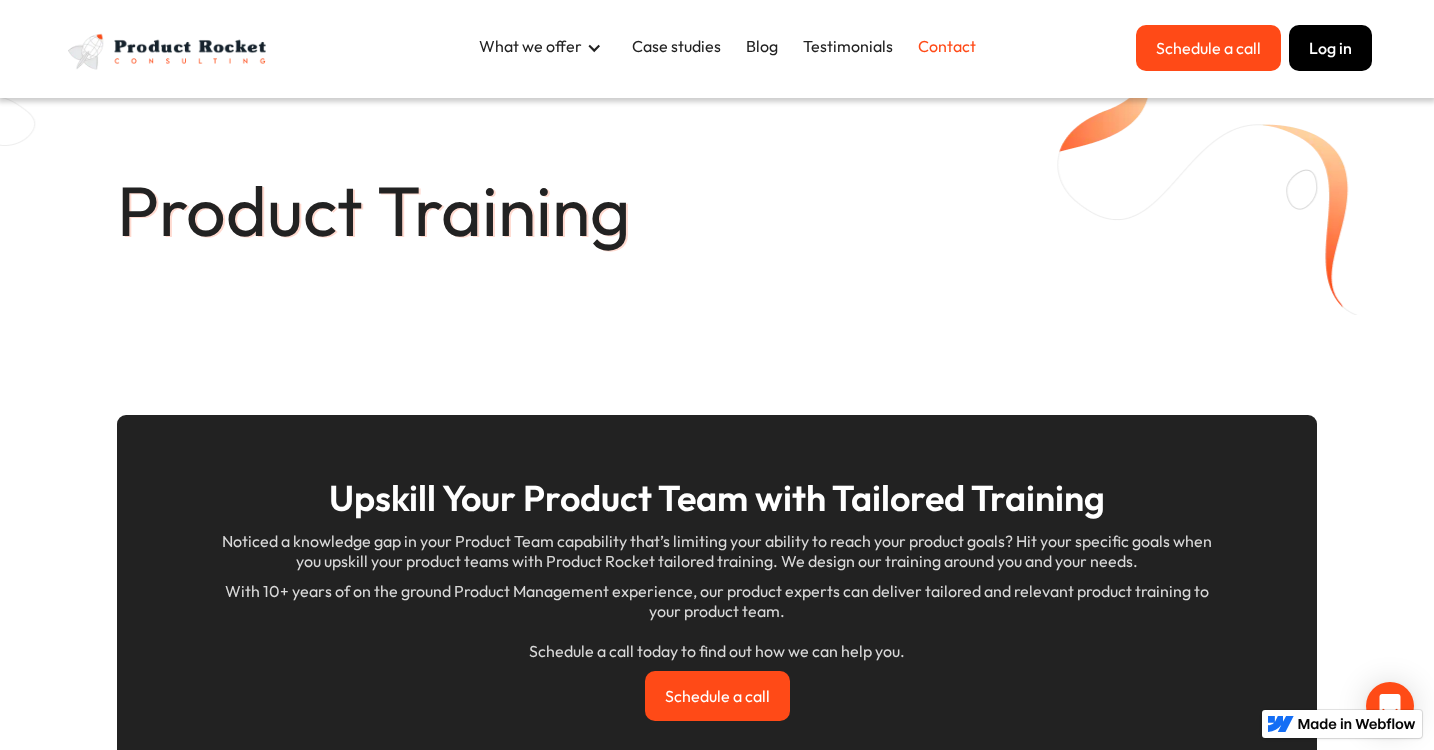 click on "Contact" at bounding box center (947, 46) 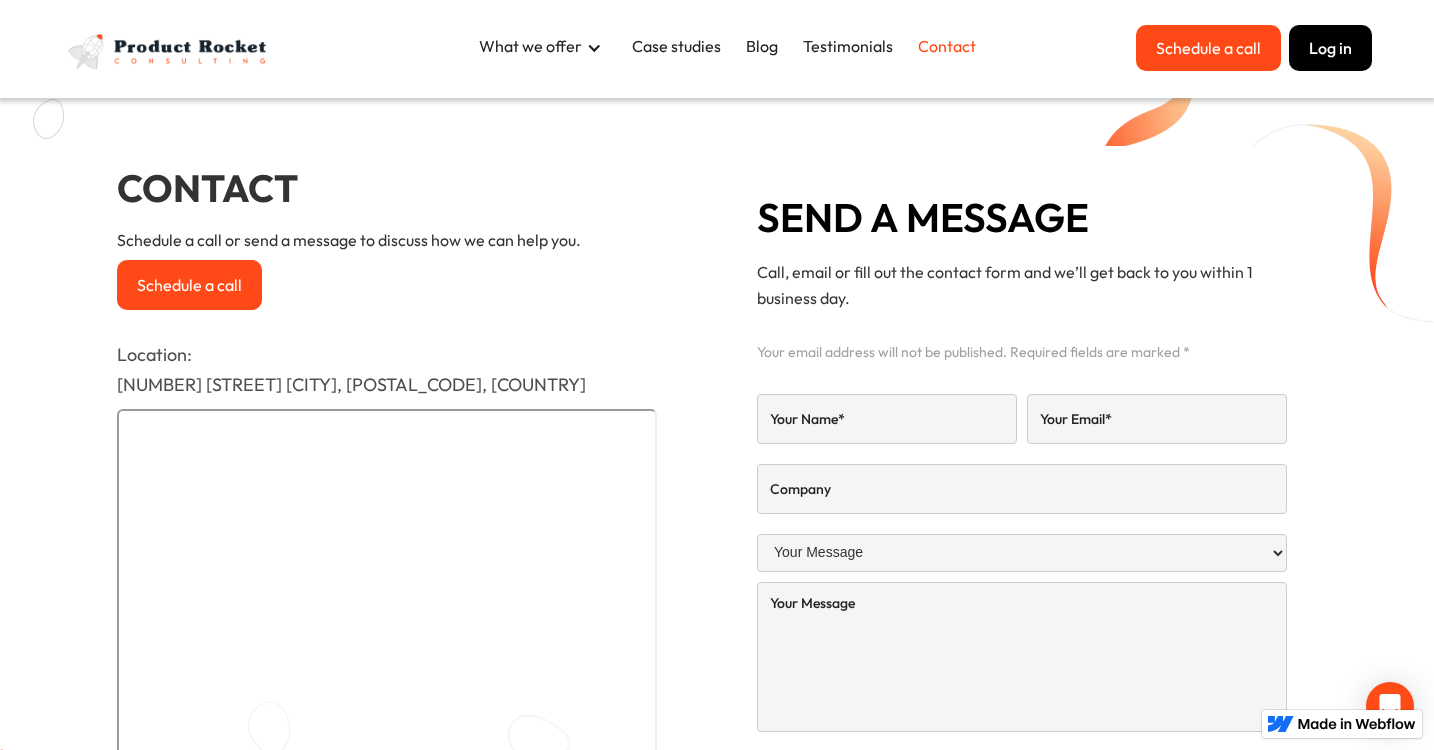 scroll, scrollTop: 19, scrollLeft: 0, axis: vertical 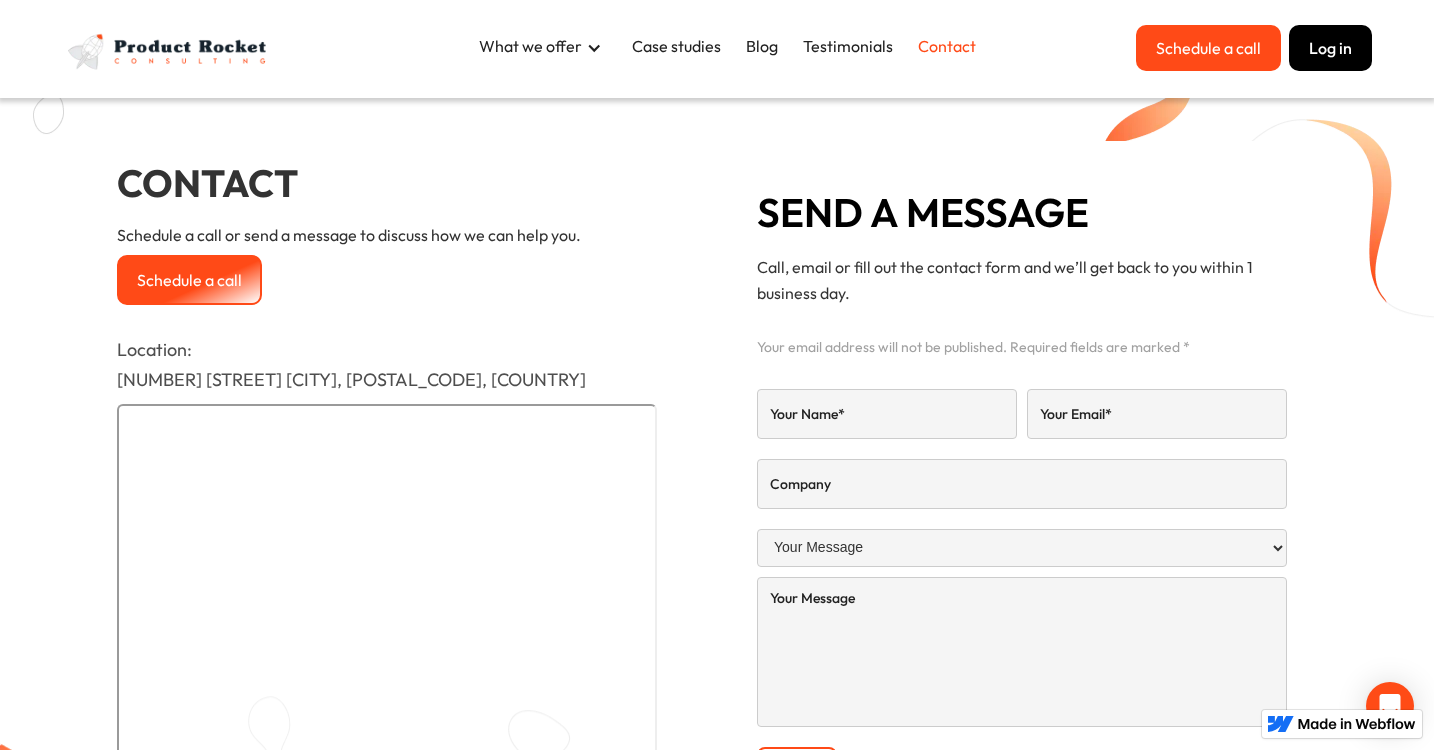 click on "Schedule a call" at bounding box center [189, 280] 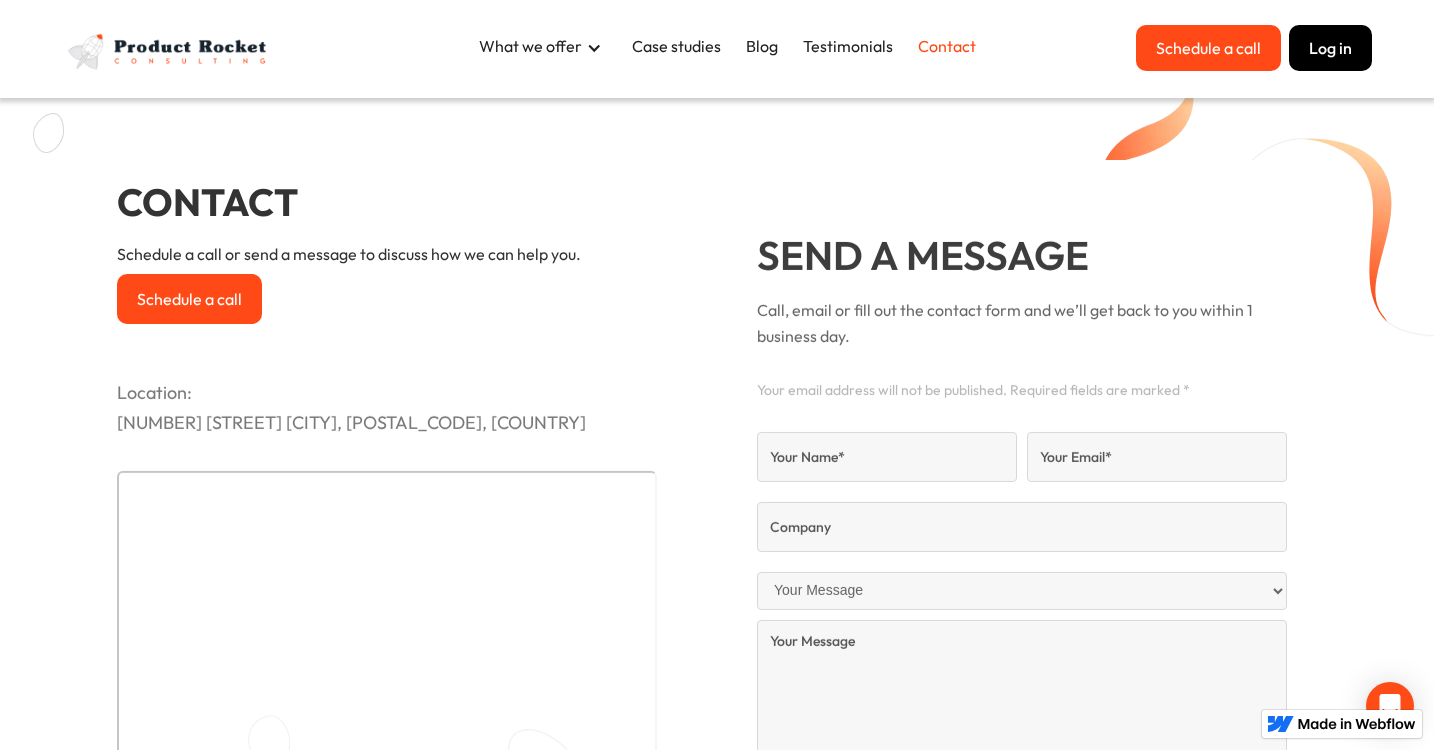 scroll, scrollTop: 19, scrollLeft: 0, axis: vertical 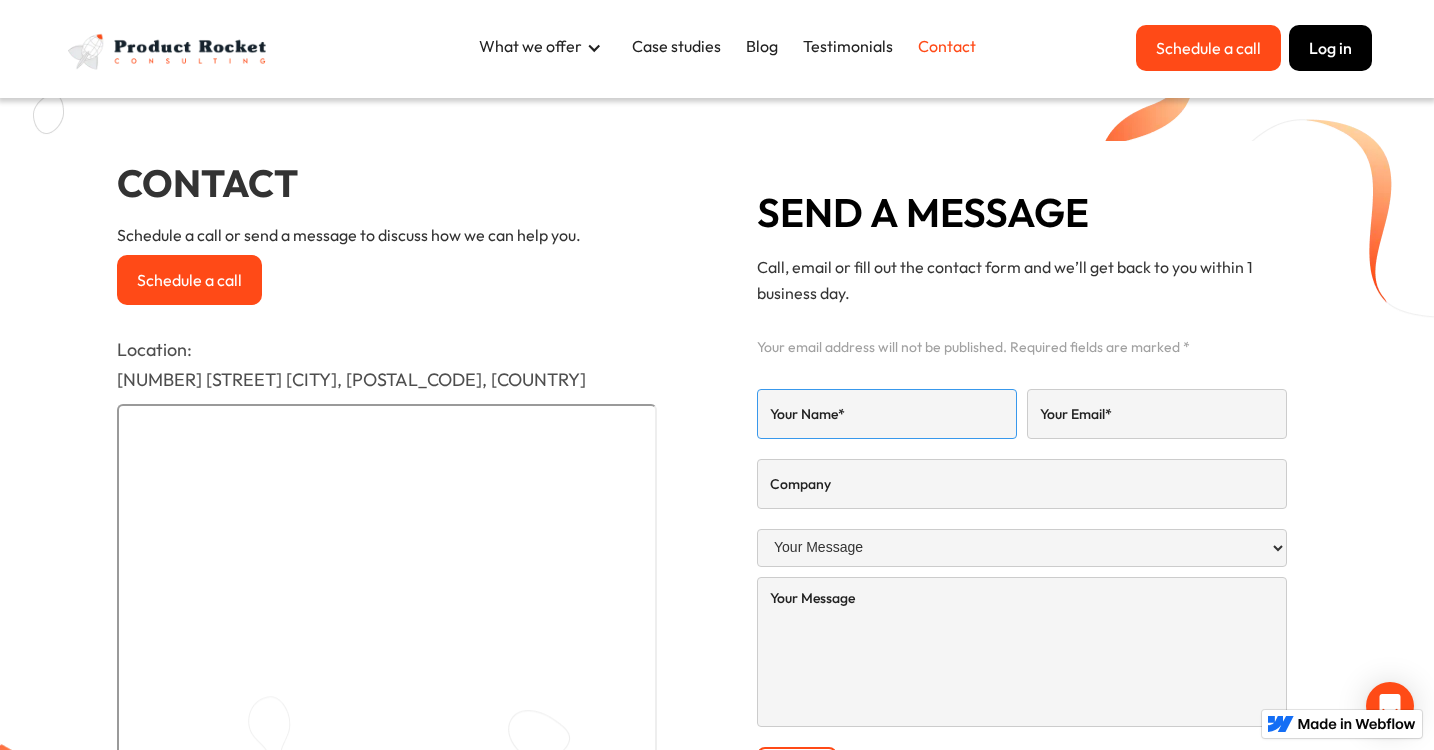 click at bounding box center [887, 414] 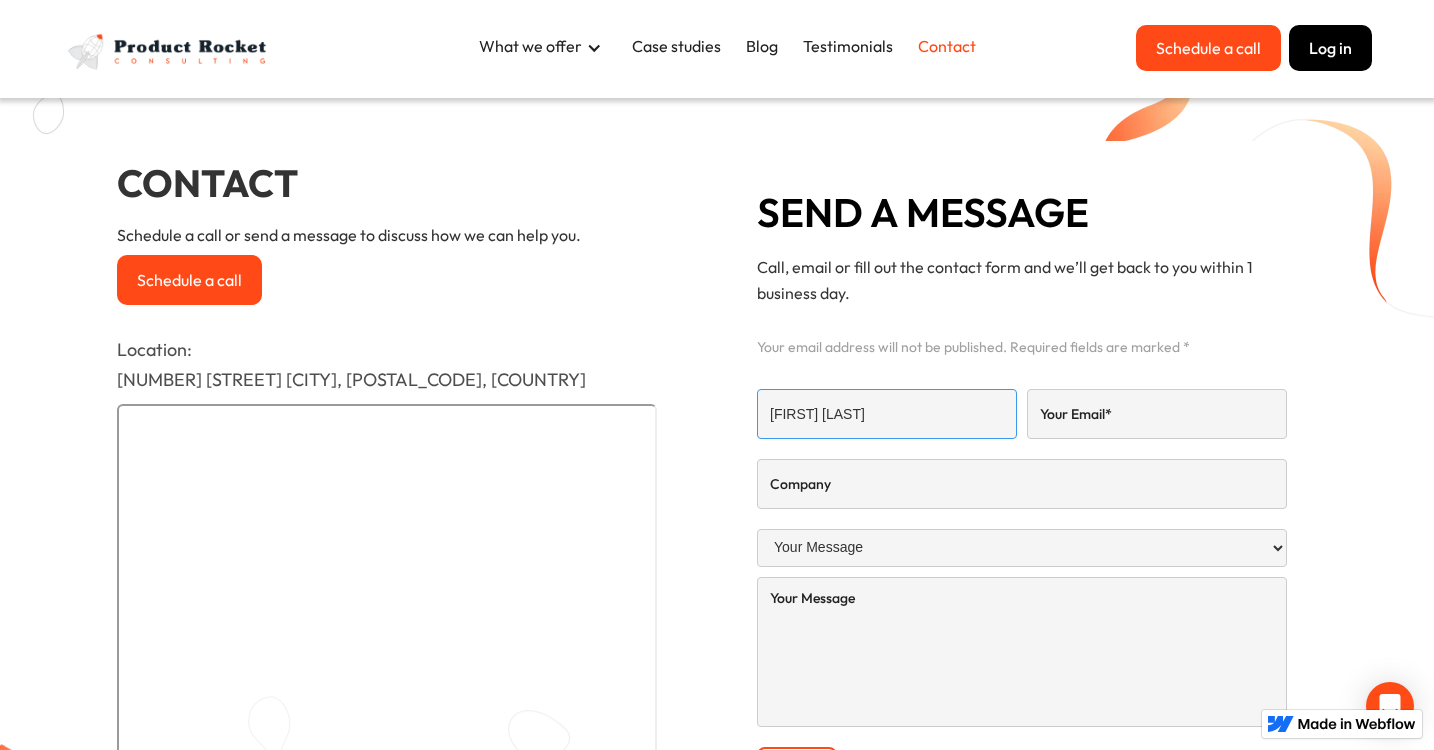 type on "[FIRST] [LAST]" 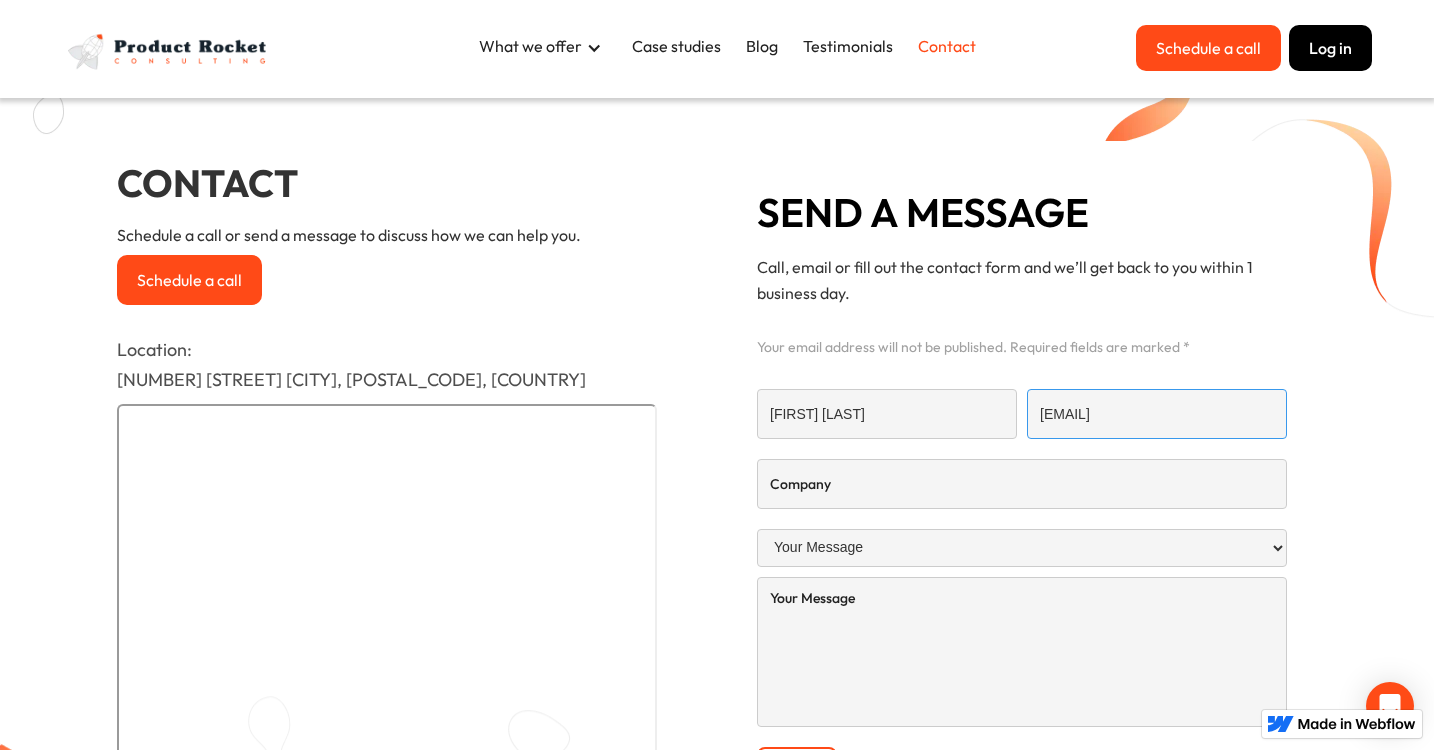 type on "[EMAIL]" 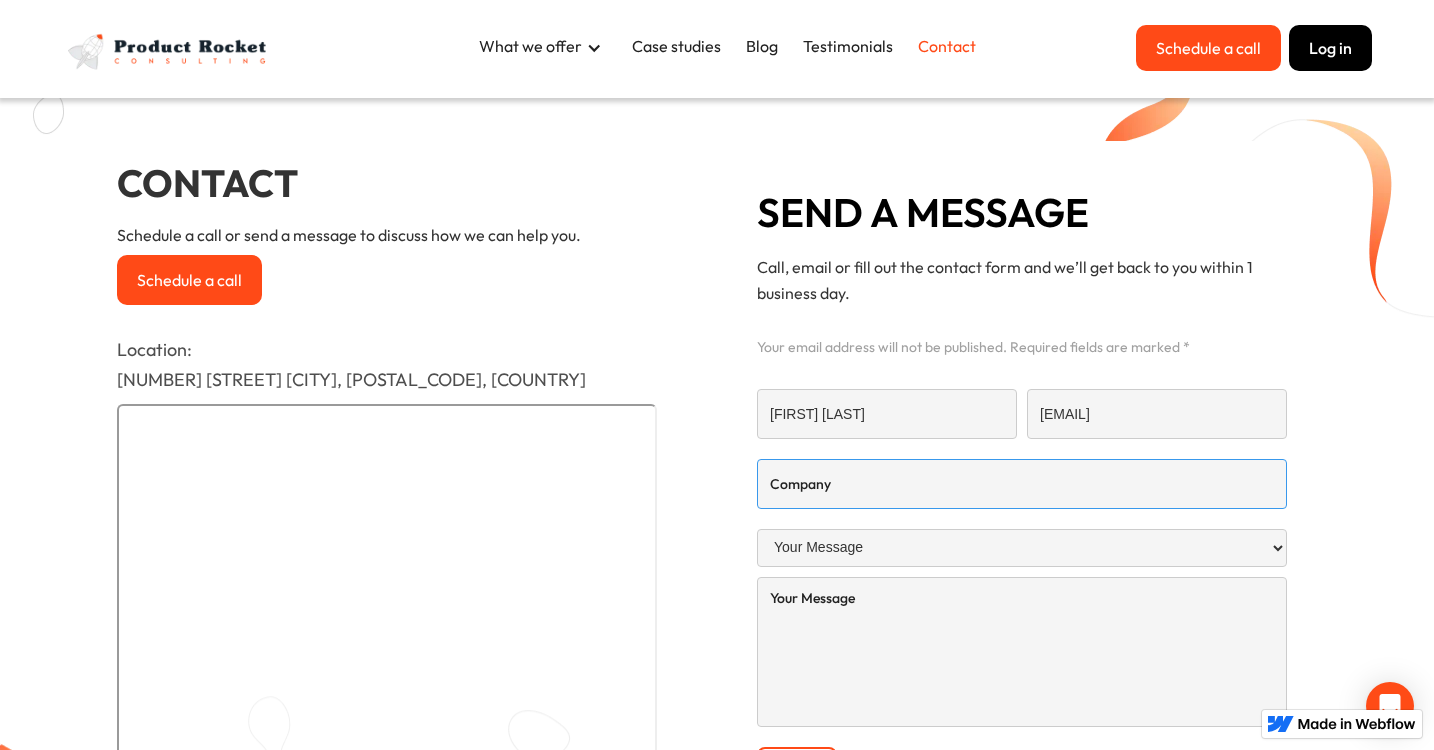 click at bounding box center [1022, 484] 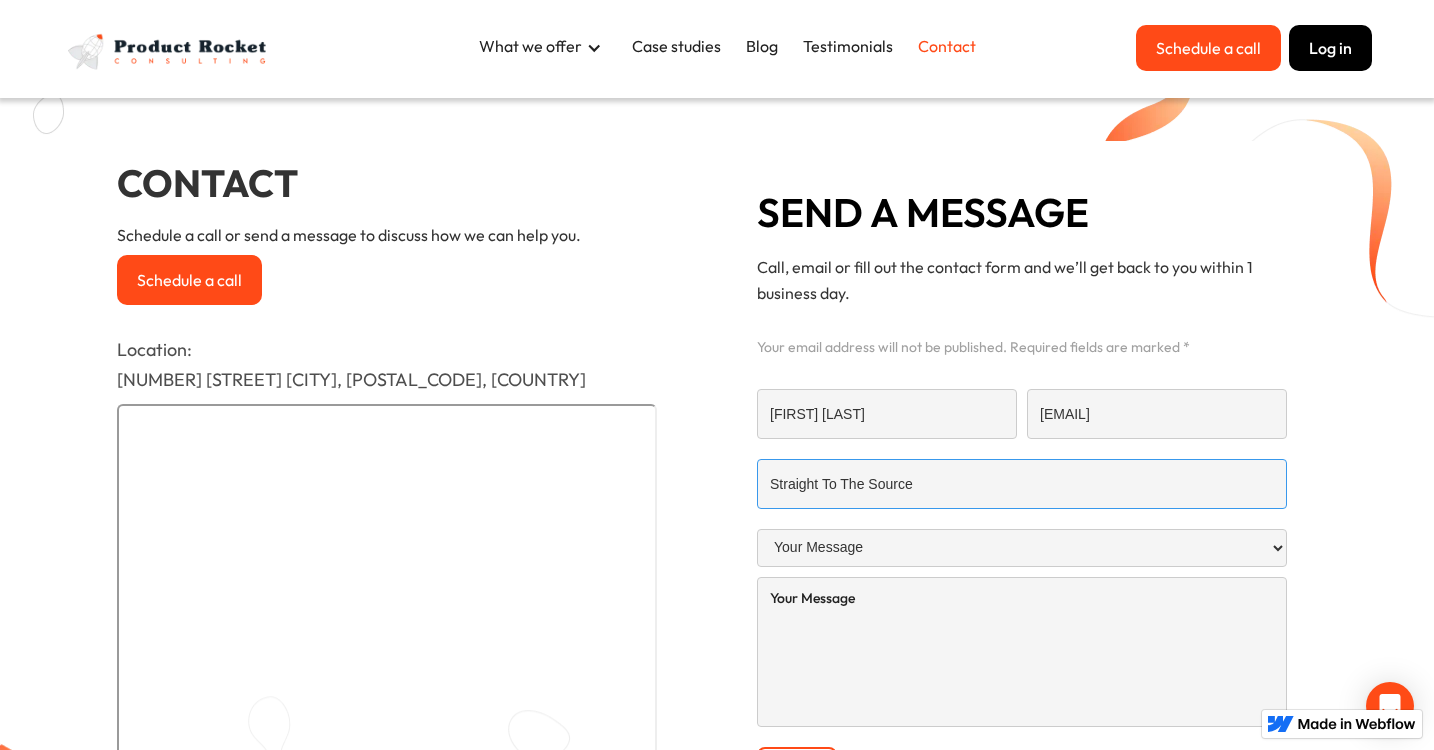 type on "Straight To The Source" 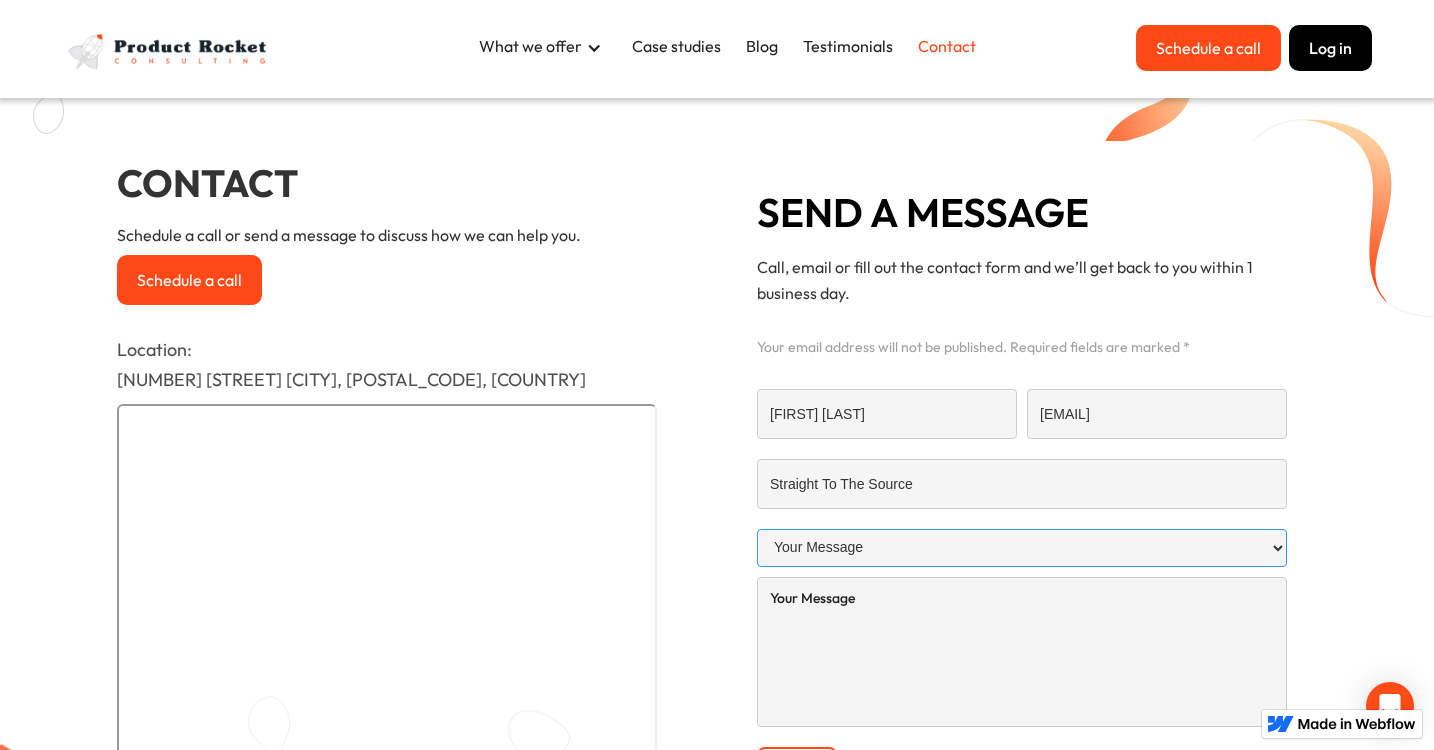 click on "Your Message Consulting Training Discovery Other" at bounding box center (1022, 548) 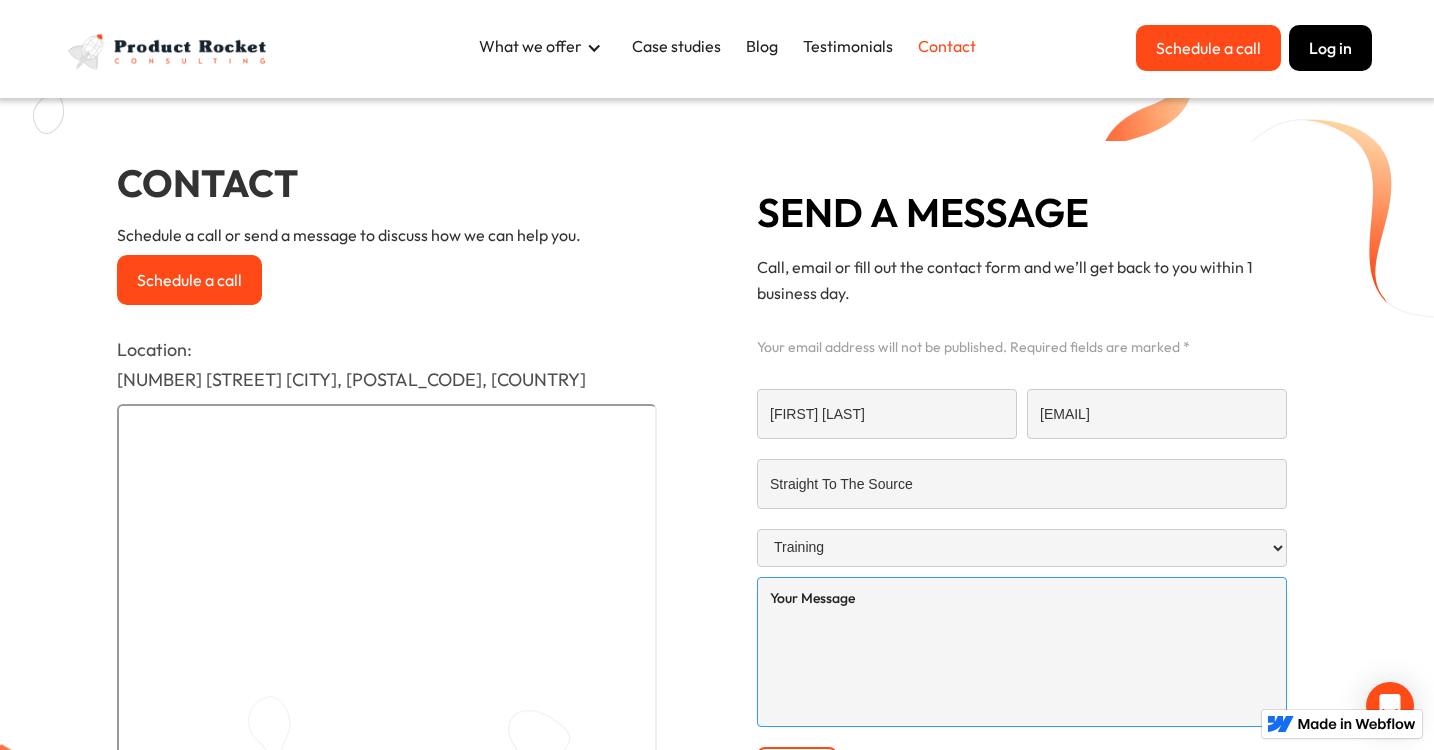 click at bounding box center [1022, 652] 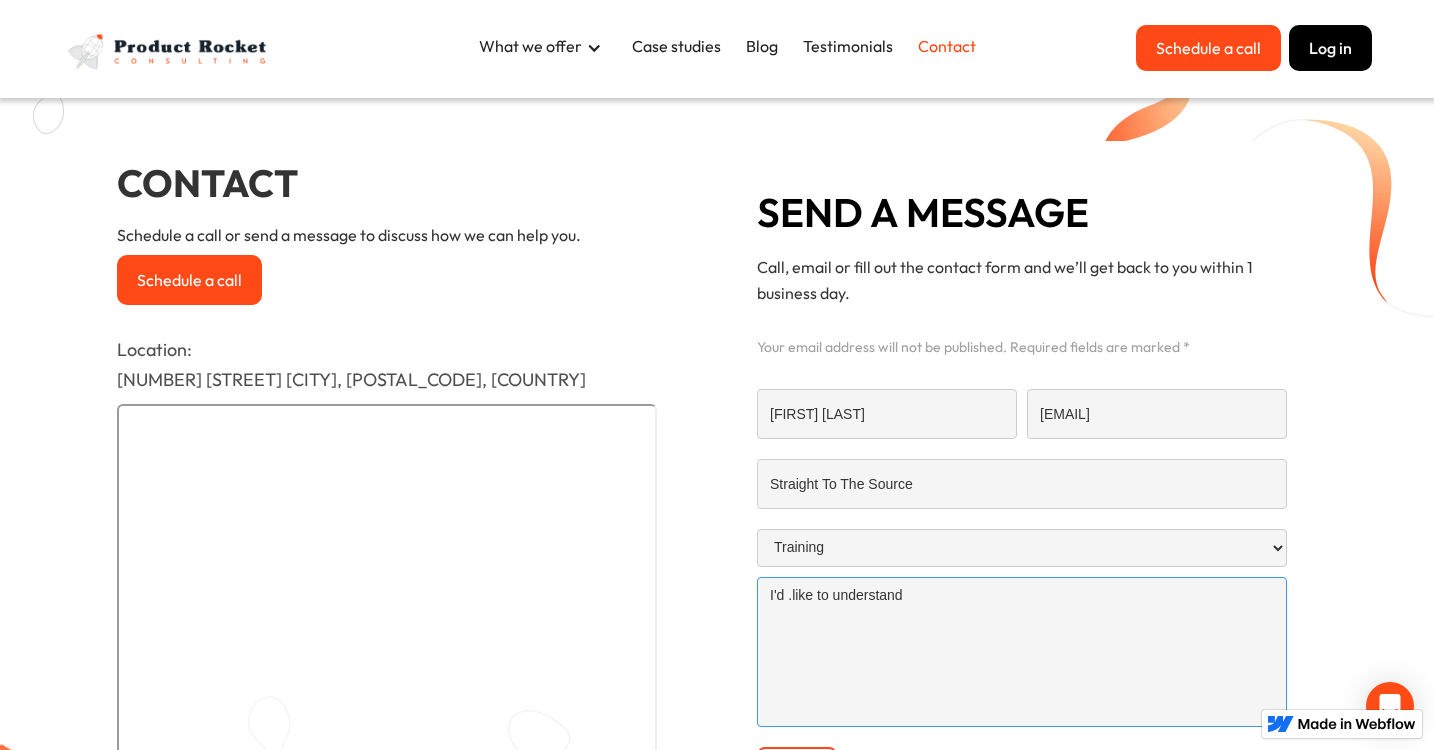 click on "I'd .like to understand" at bounding box center [1022, 652] 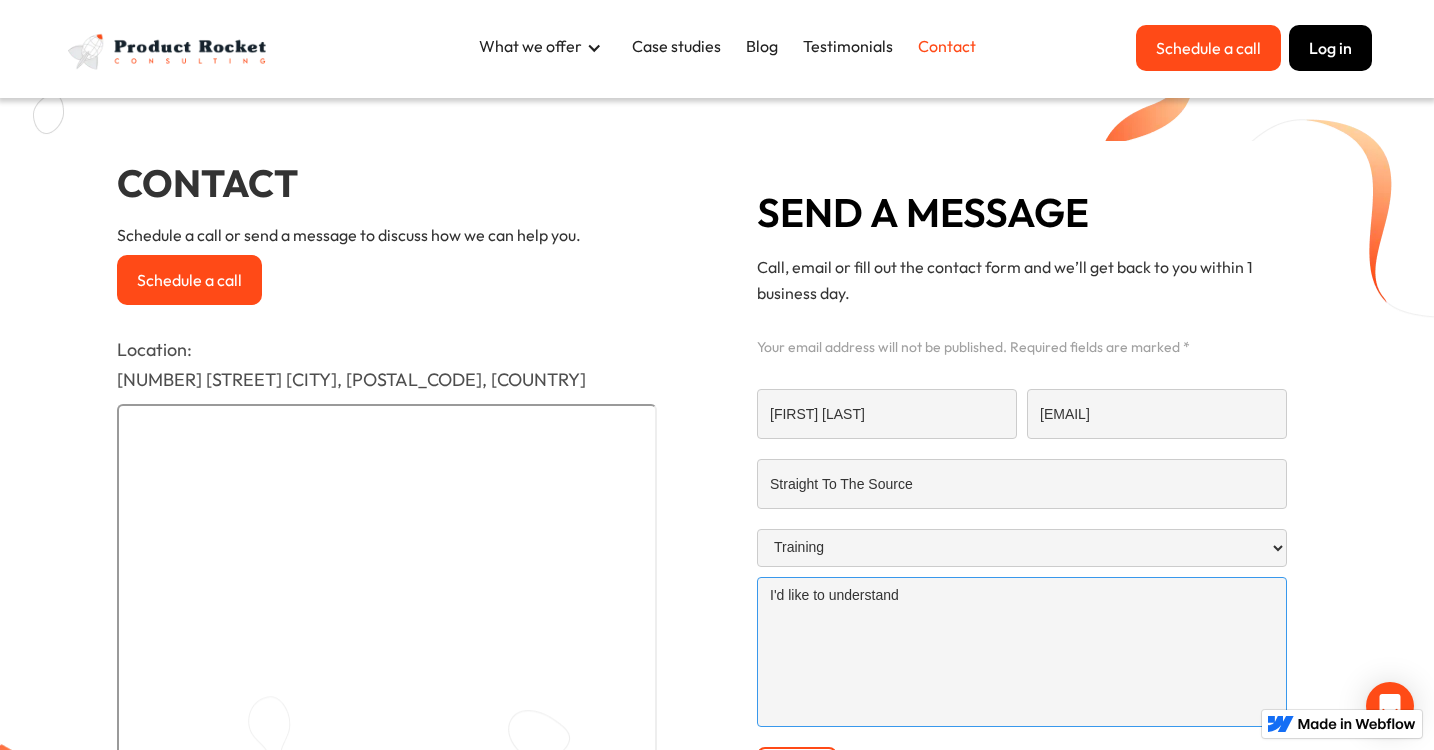 click on "I'd like to understand" at bounding box center [1022, 652] 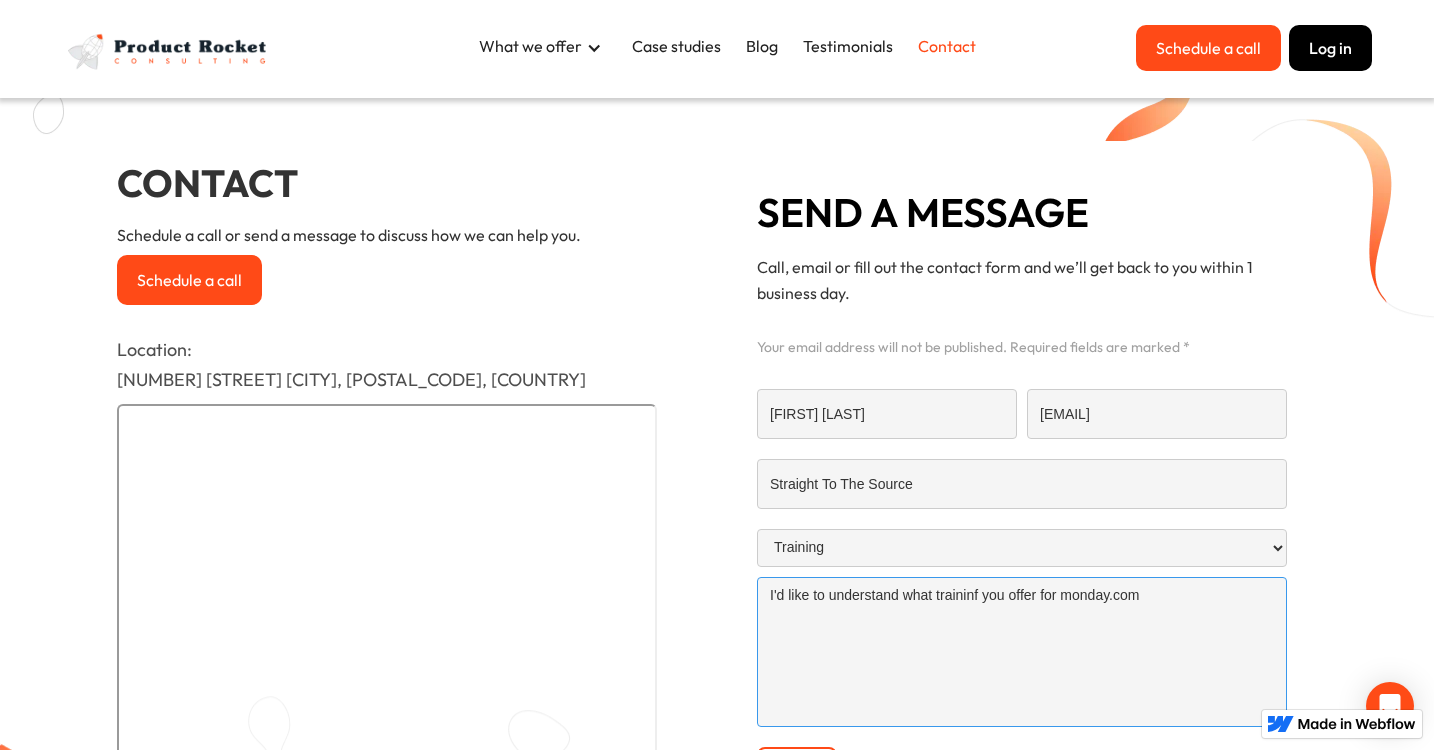 click on "I'd like to understand what traininf you offer for monday.com" at bounding box center [1022, 652] 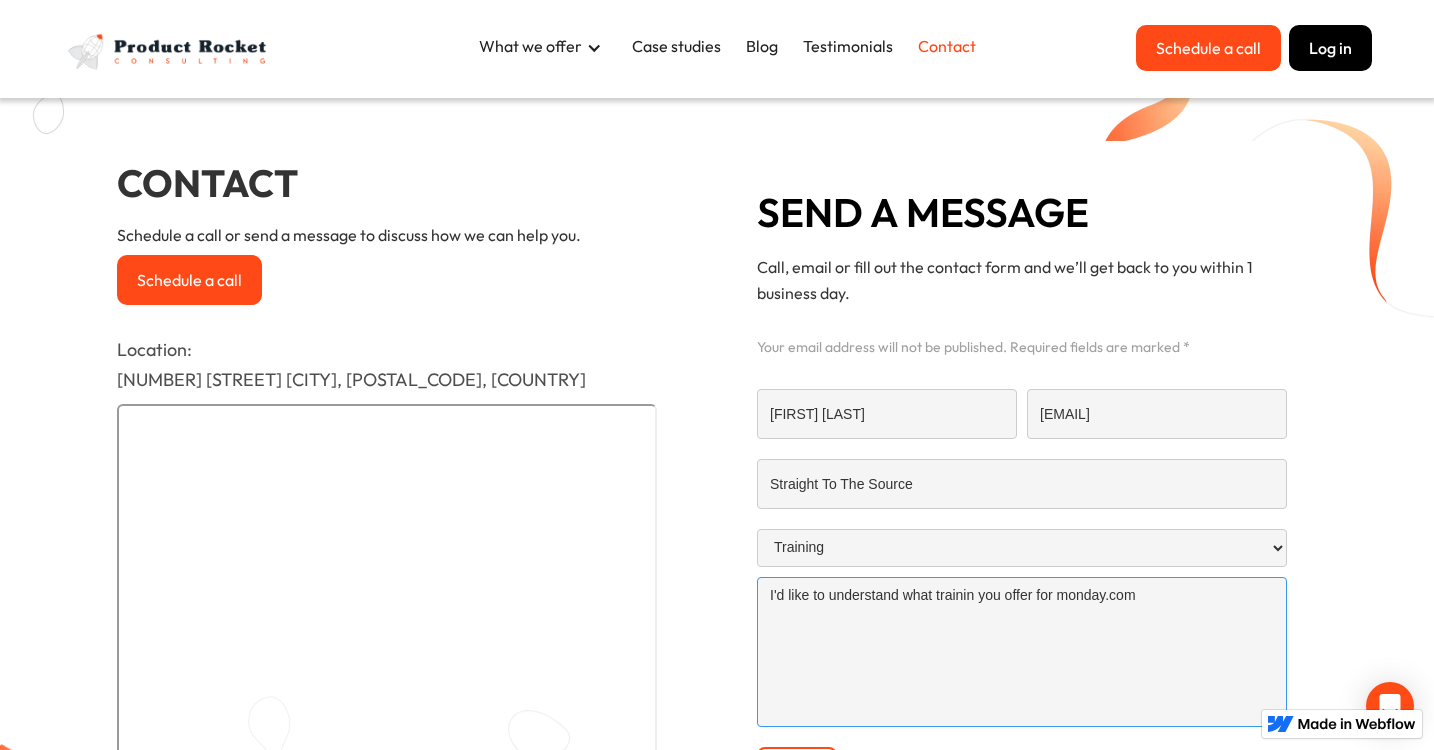 click on "I'd like to understand what trainin you offer for monday.com" at bounding box center [1022, 652] 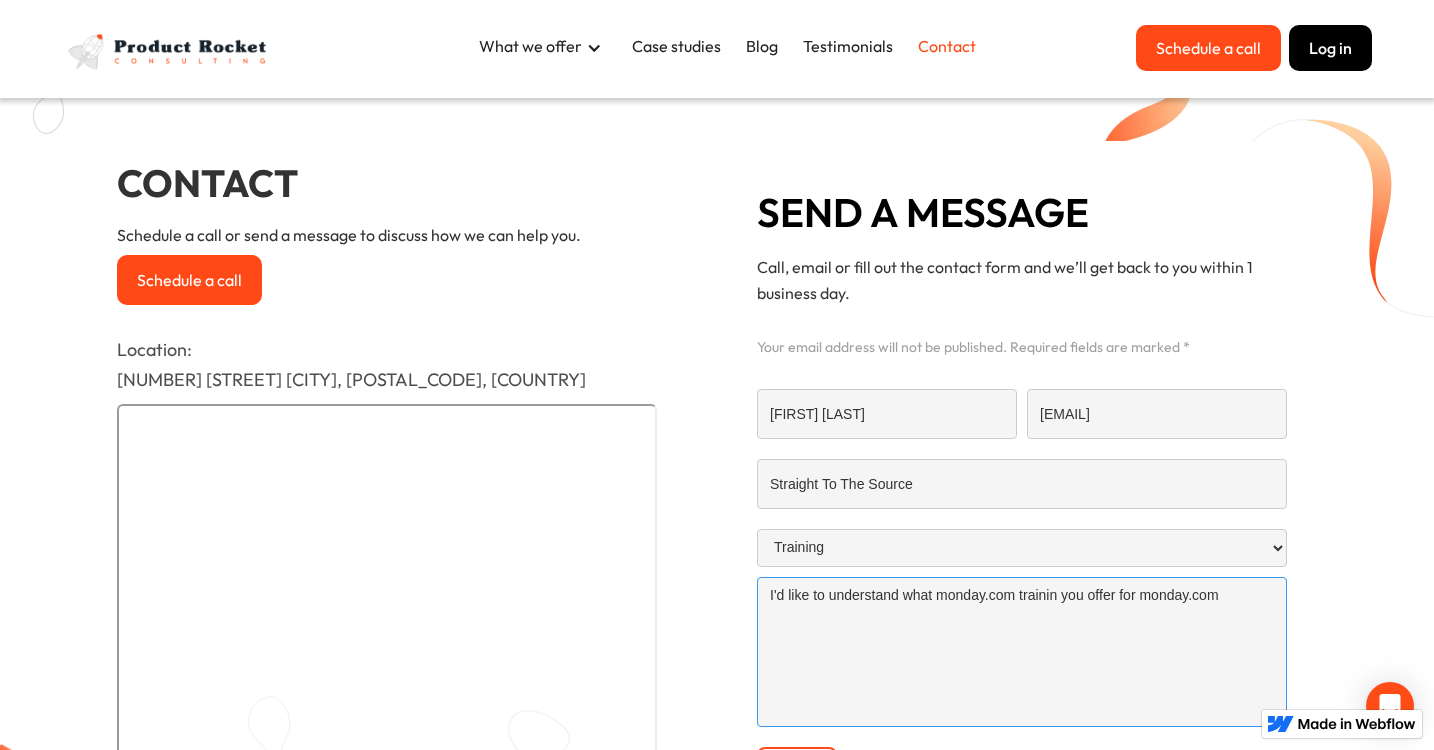click on "I'd like to understand what monday.com trainin you offer for monday.com" at bounding box center [1022, 652] 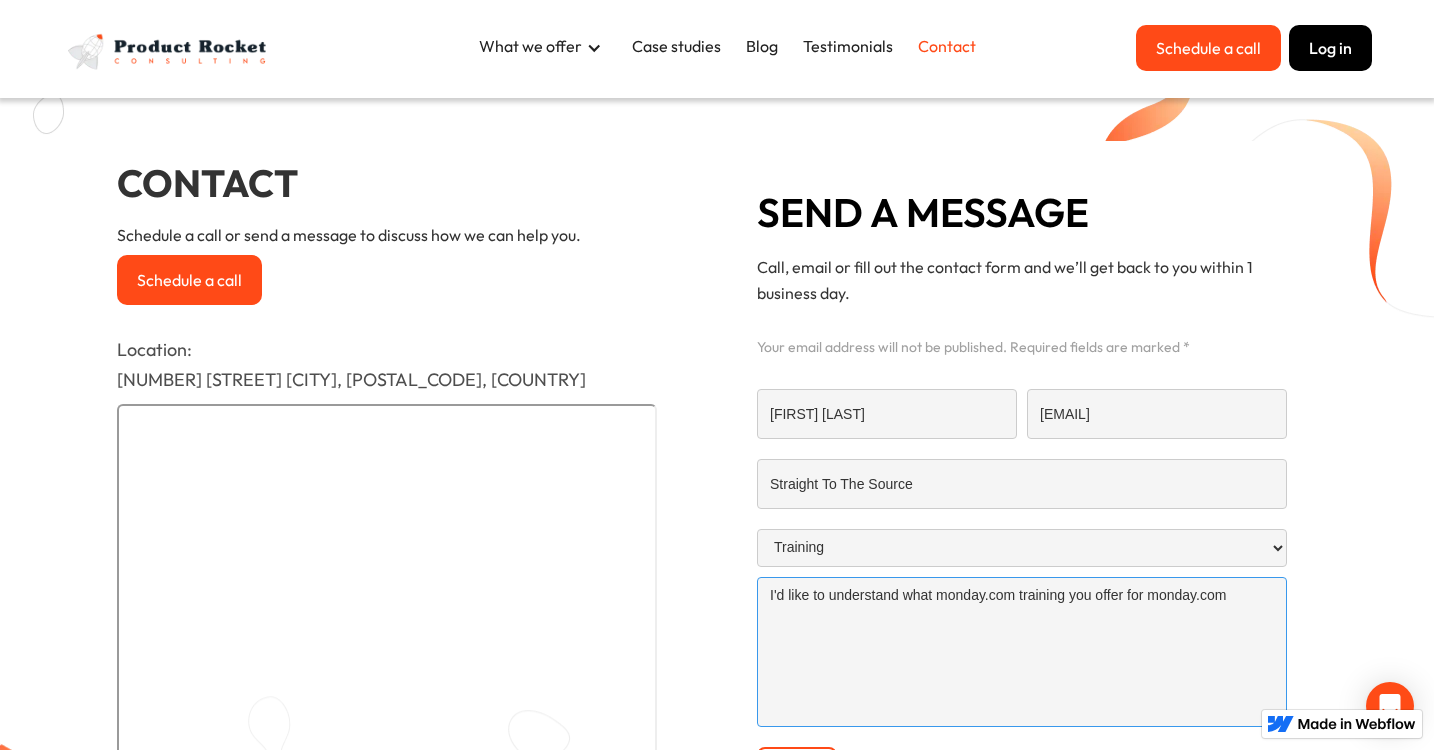 drag, startPoint x: 1237, startPoint y: 592, endPoint x: 1125, endPoint y: 595, distance: 112.04017 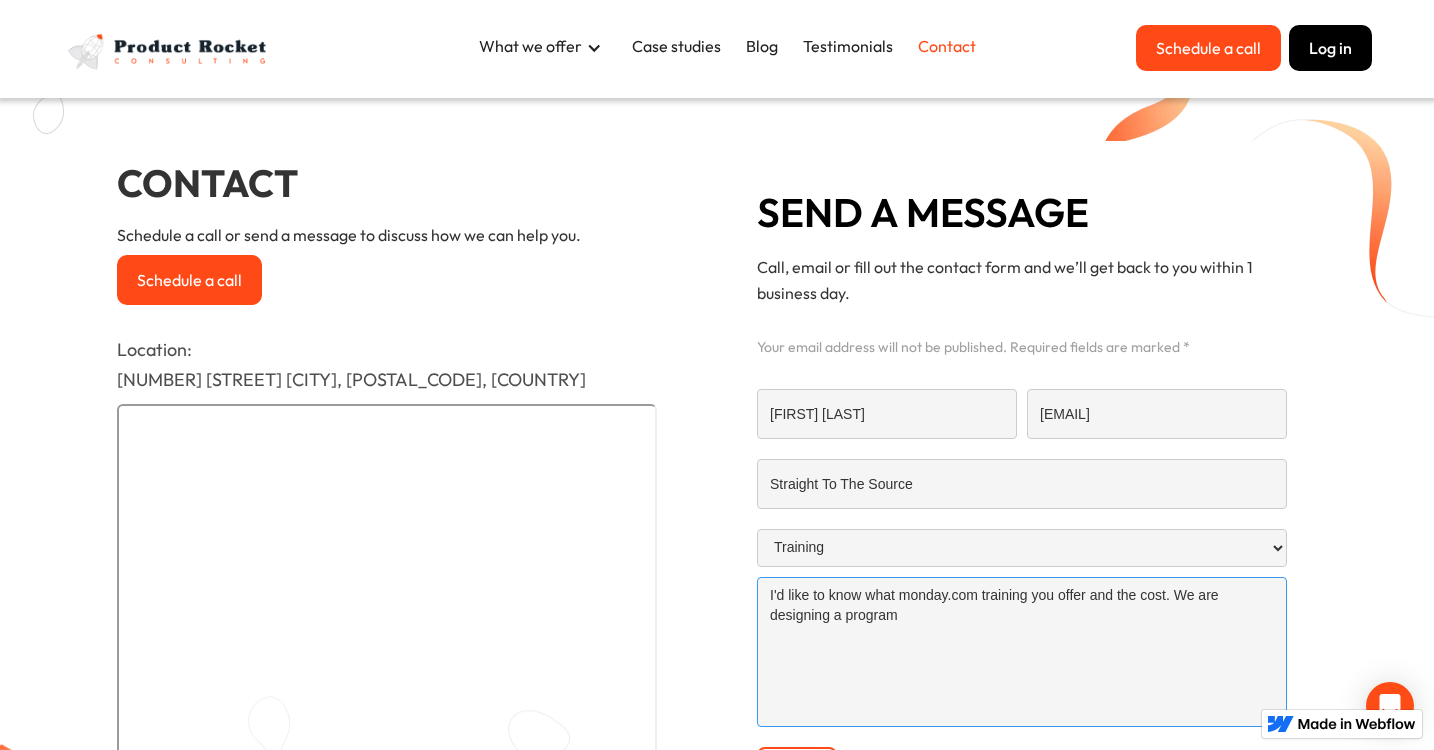 click on "I'd like to know what monday.com training you offer and the cost. We are designing a program" at bounding box center [1022, 652] 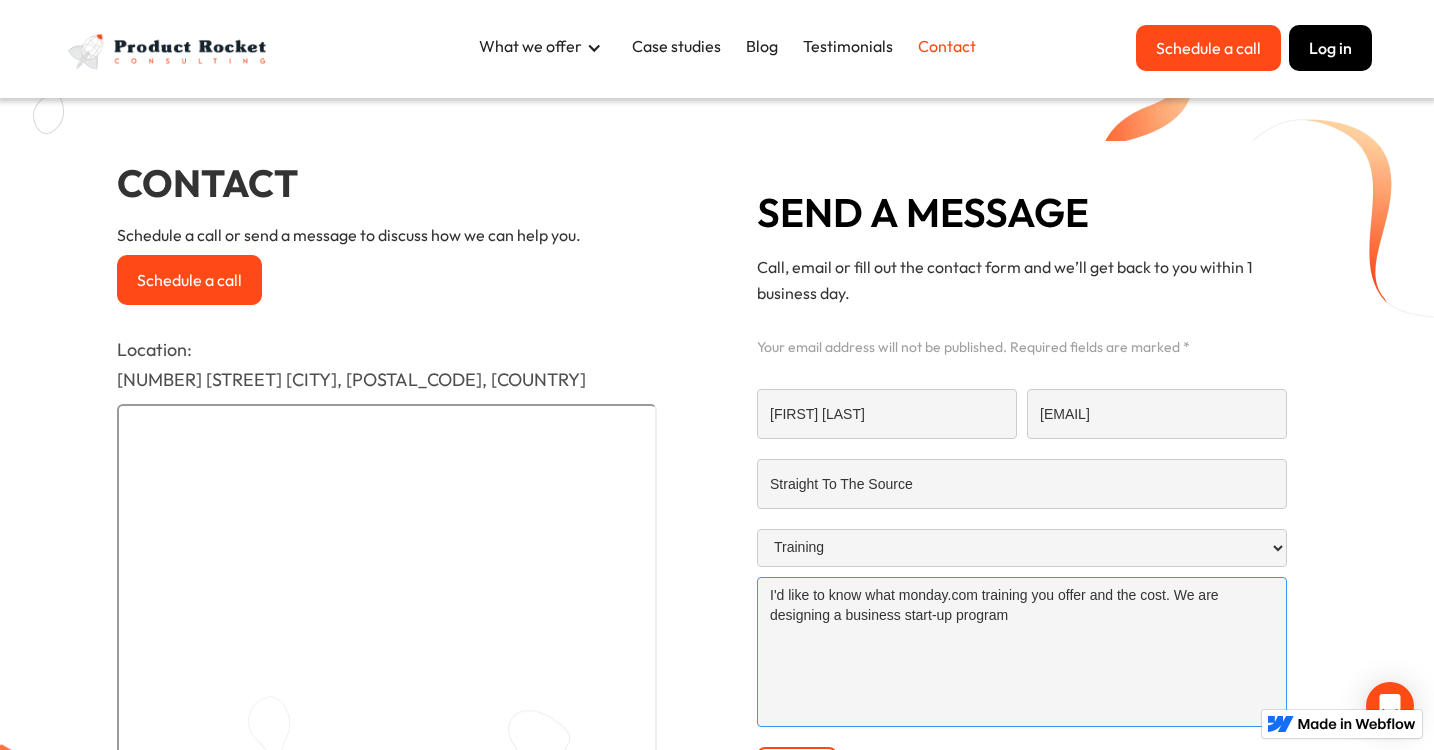 click on "I'd like to know what monday.com training you offer and the cost. We are designing a business start-up program" at bounding box center [1022, 652] 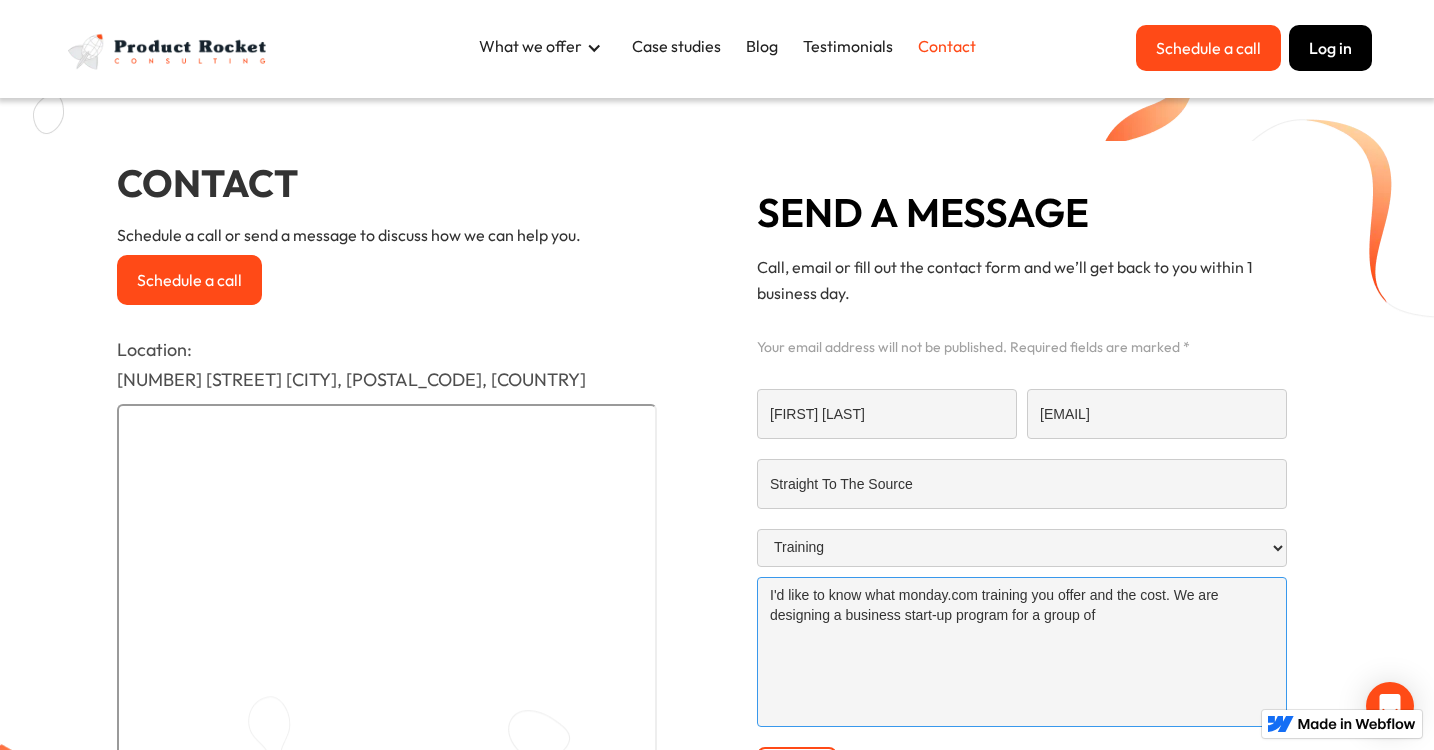 click on "I'd like to know what monday.com training you offer and the cost. We are designing a business start-up program for a group of" at bounding box center (1022, 652) 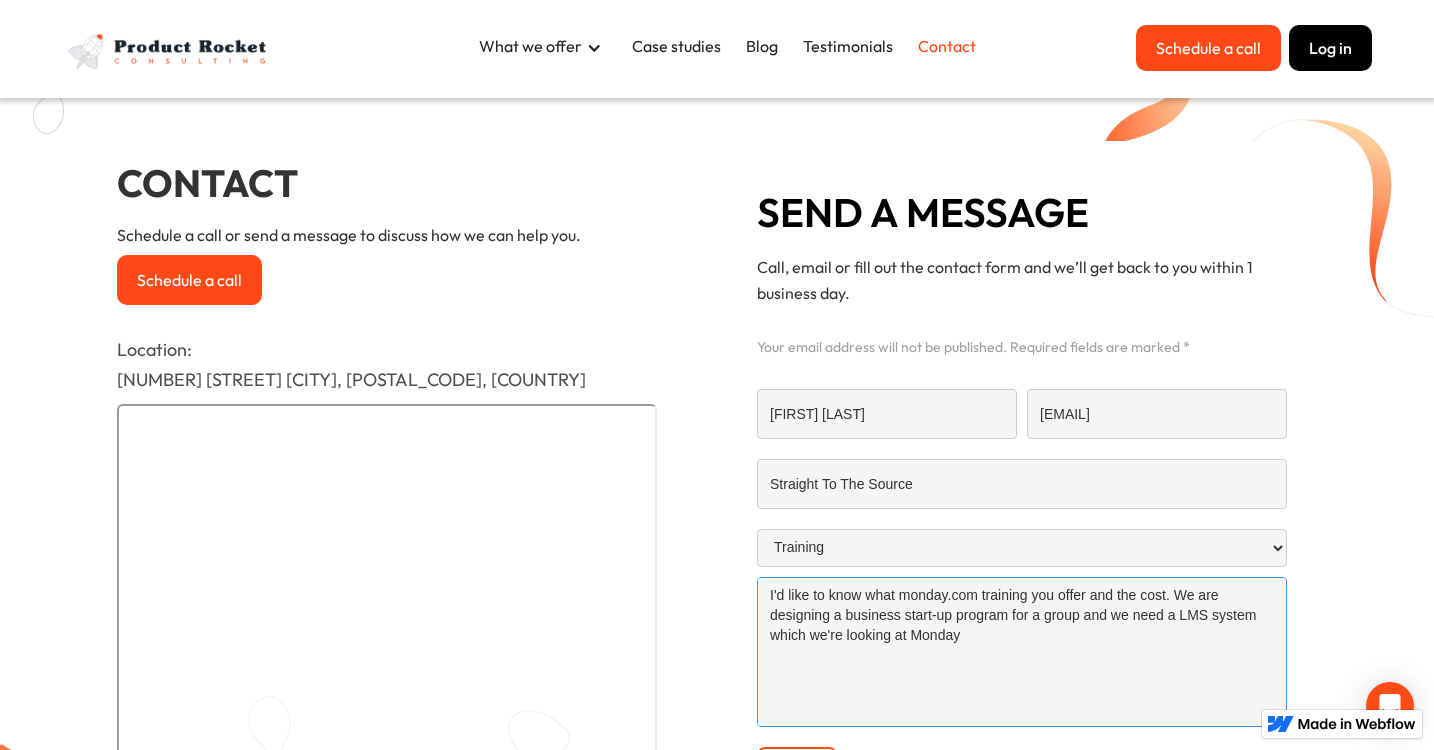 click on "I'd like to know what monday.com training you offer and the cost. We are designing a business start-up program for a group and we need a LMS system which we're looking at Monday" at bounding box center (1022, 652) 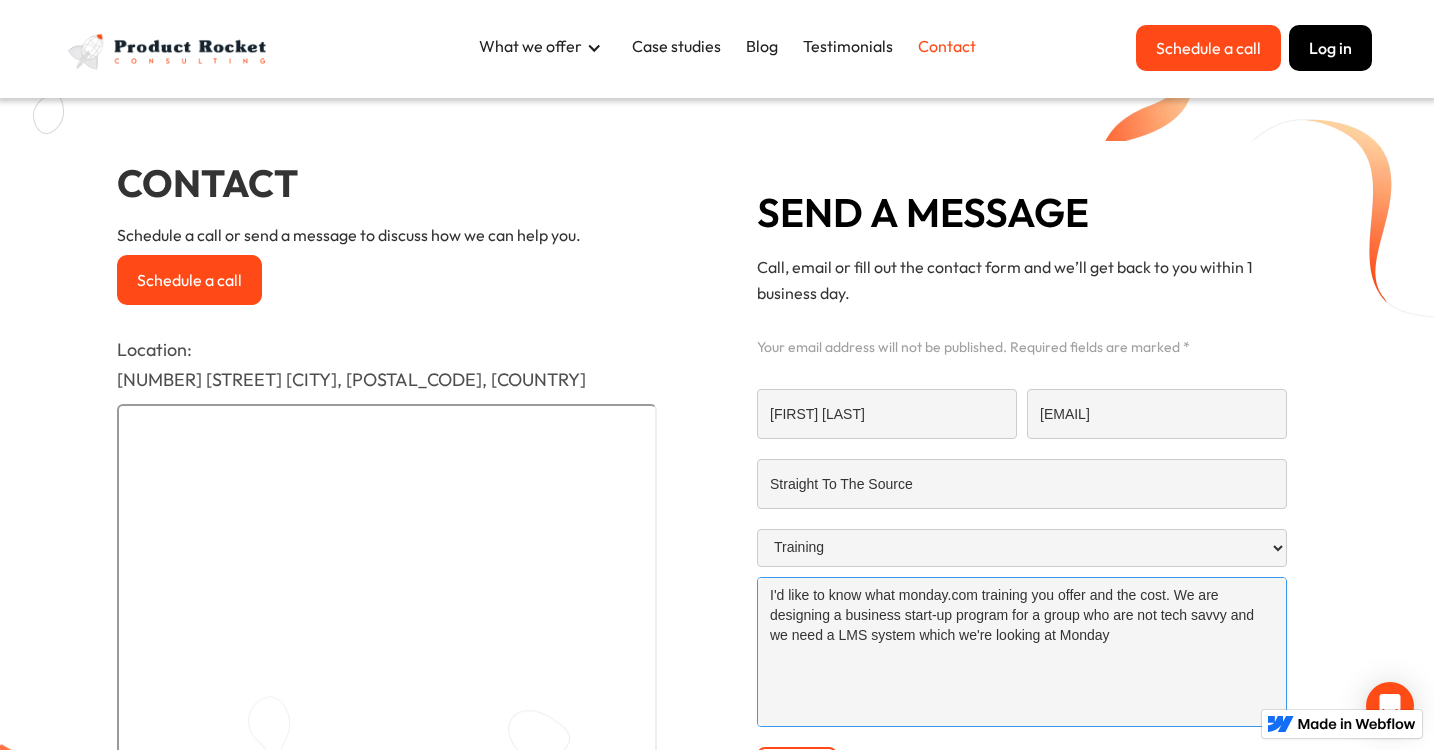 click on "I'd like to know what monday.com training you offer and the cost. We are designing a business start-up program for a group who are not tech savvy and we need a LMS system which we're looking at Monday" at bounding box center (1022, 652) 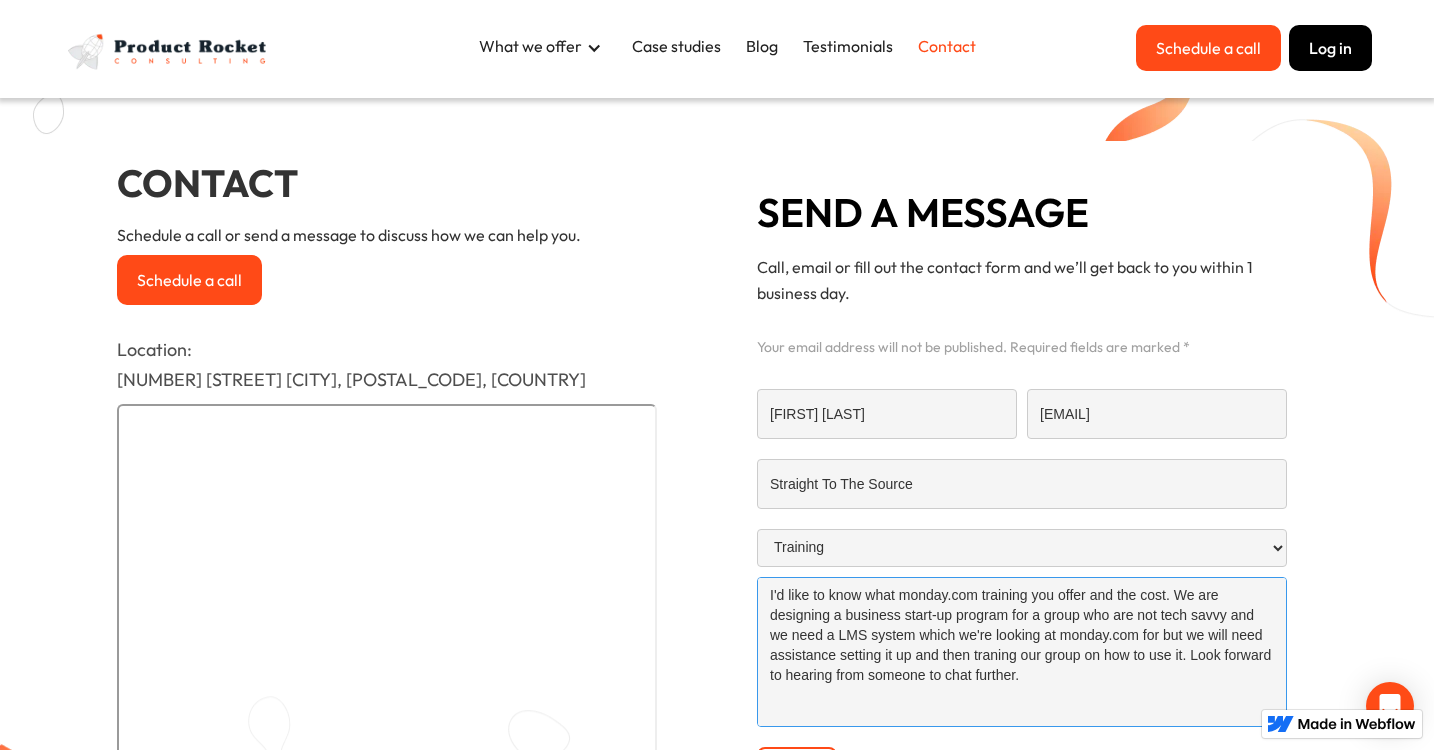 scroll, scrollTop: 18, scrollLeft: 0, axis: vertical 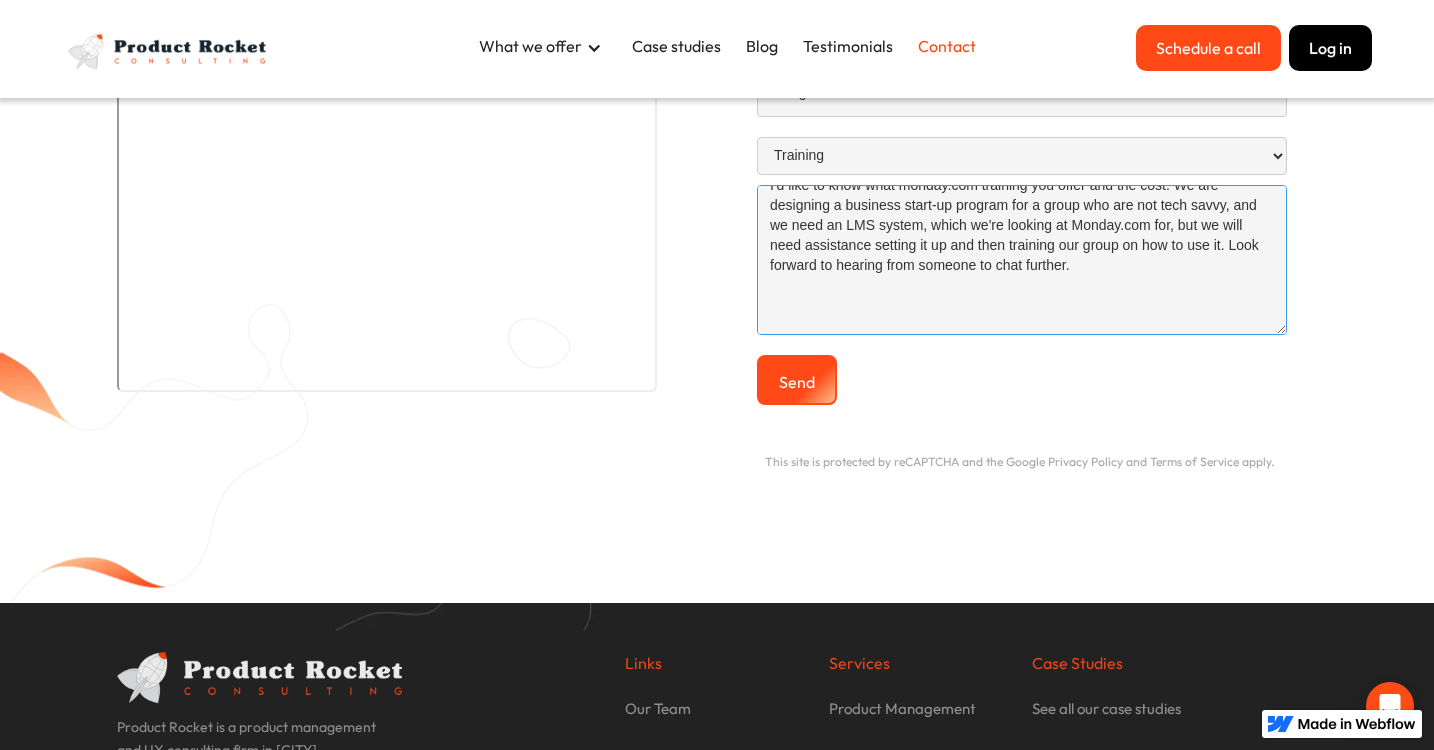 type on "I'd like to know what monday.com training you offer and the cost. We are designing a business start-up program for a group who are not tech savvy, and we need an LMS system, which we're looking at Monday.com for, but we will need assistance setting it up and then training our group on how to use it. Look forward to hearing from someone to chat further." 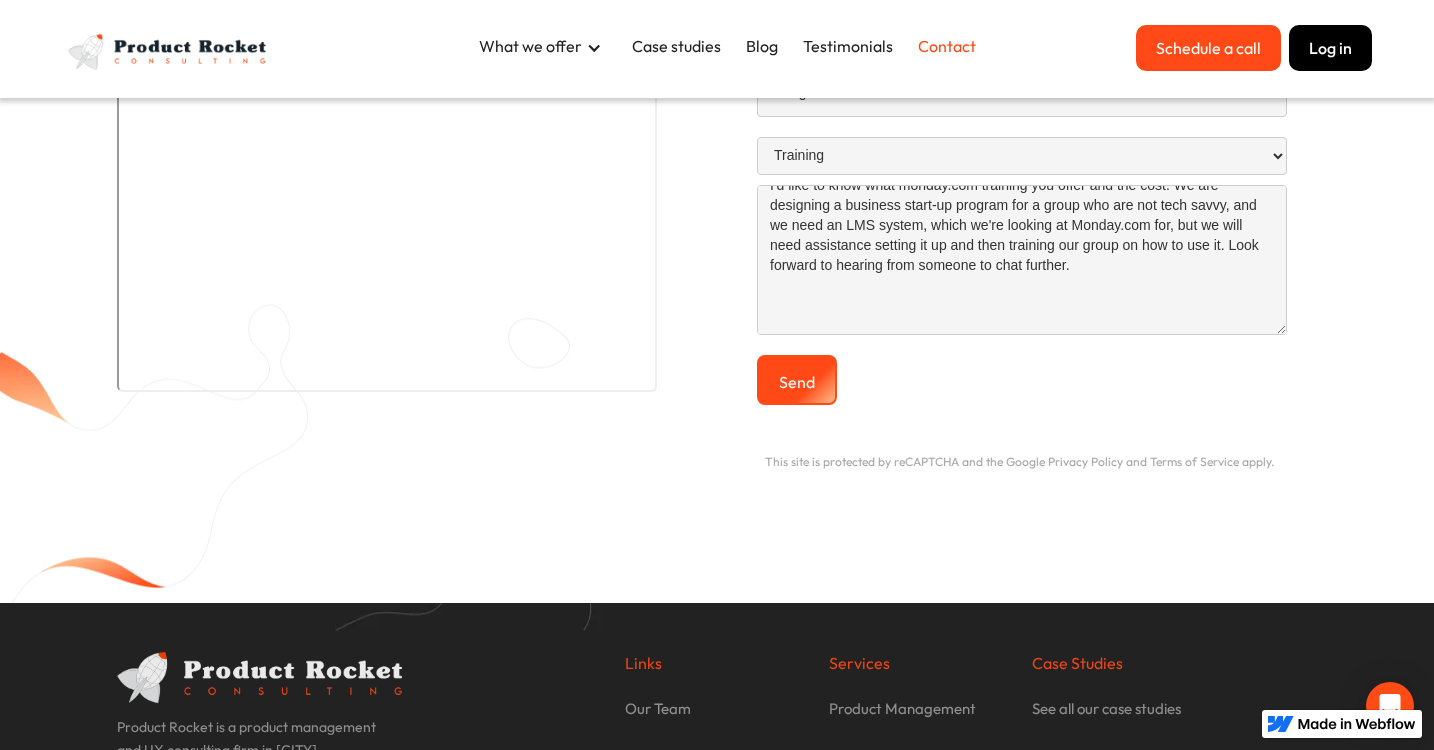 click on "Send" at bounding box center (797, 380) 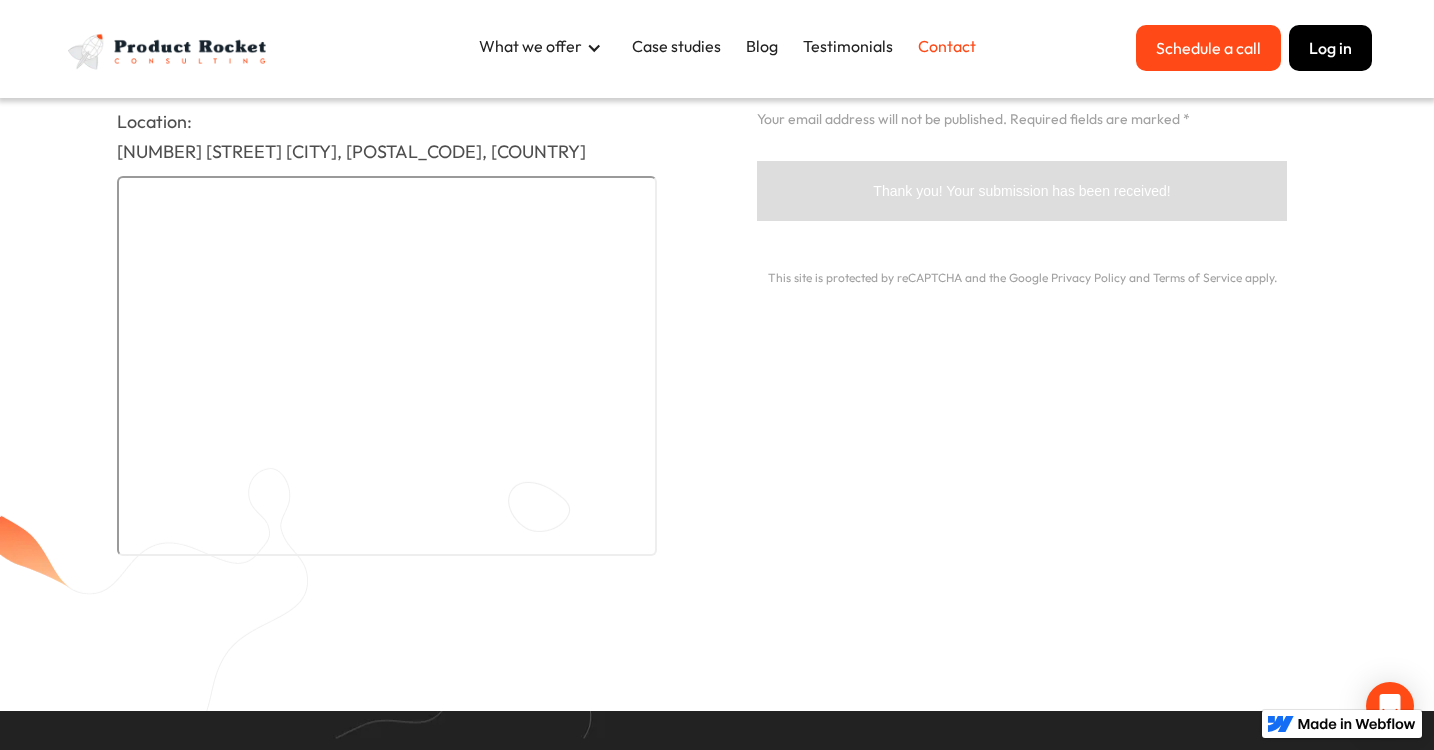 scroll, scrollTop: 0, scrollLeft: 0, axis: both 